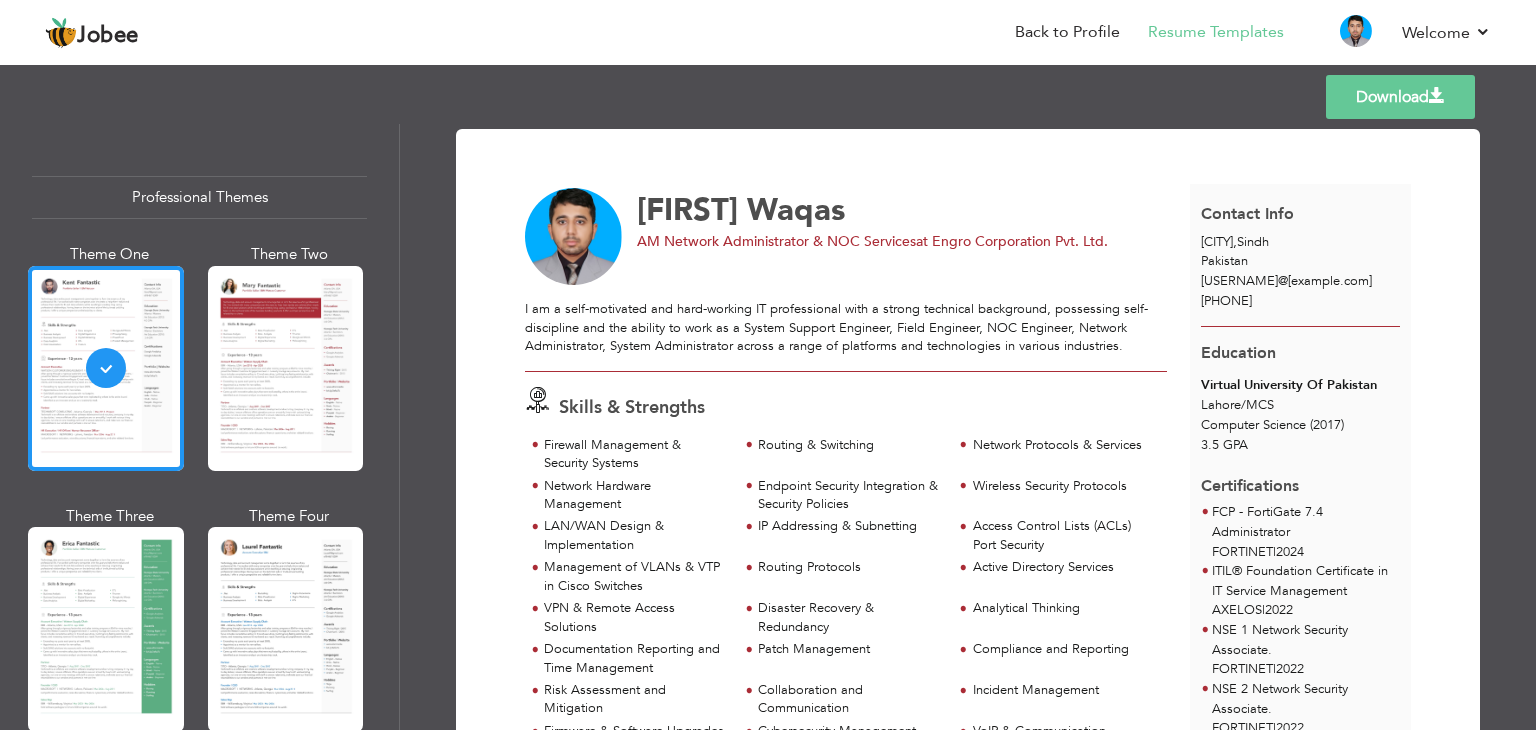 scroll, scrollTop: 0, scrollLeft: 0, axis: both 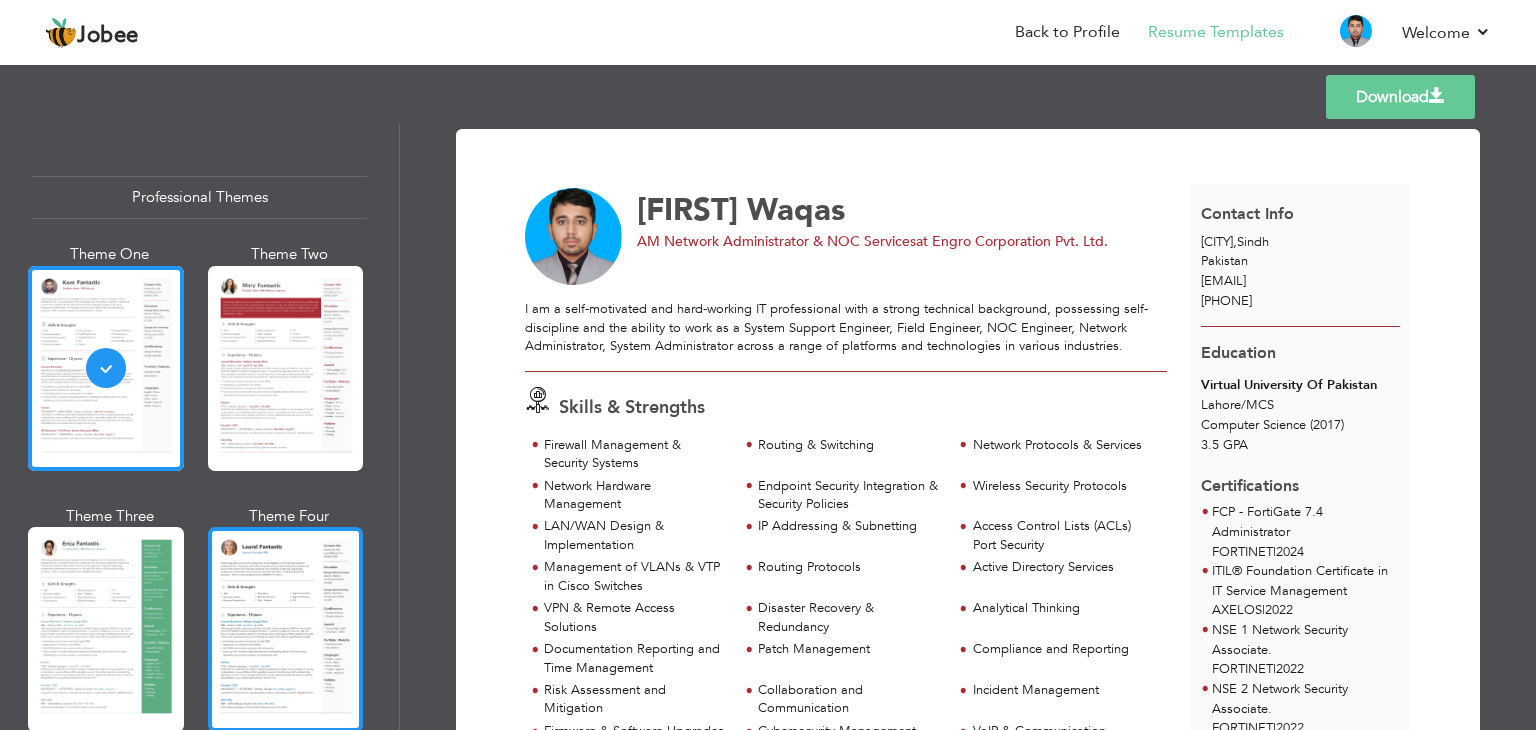 click at bounding box center (286, 629) 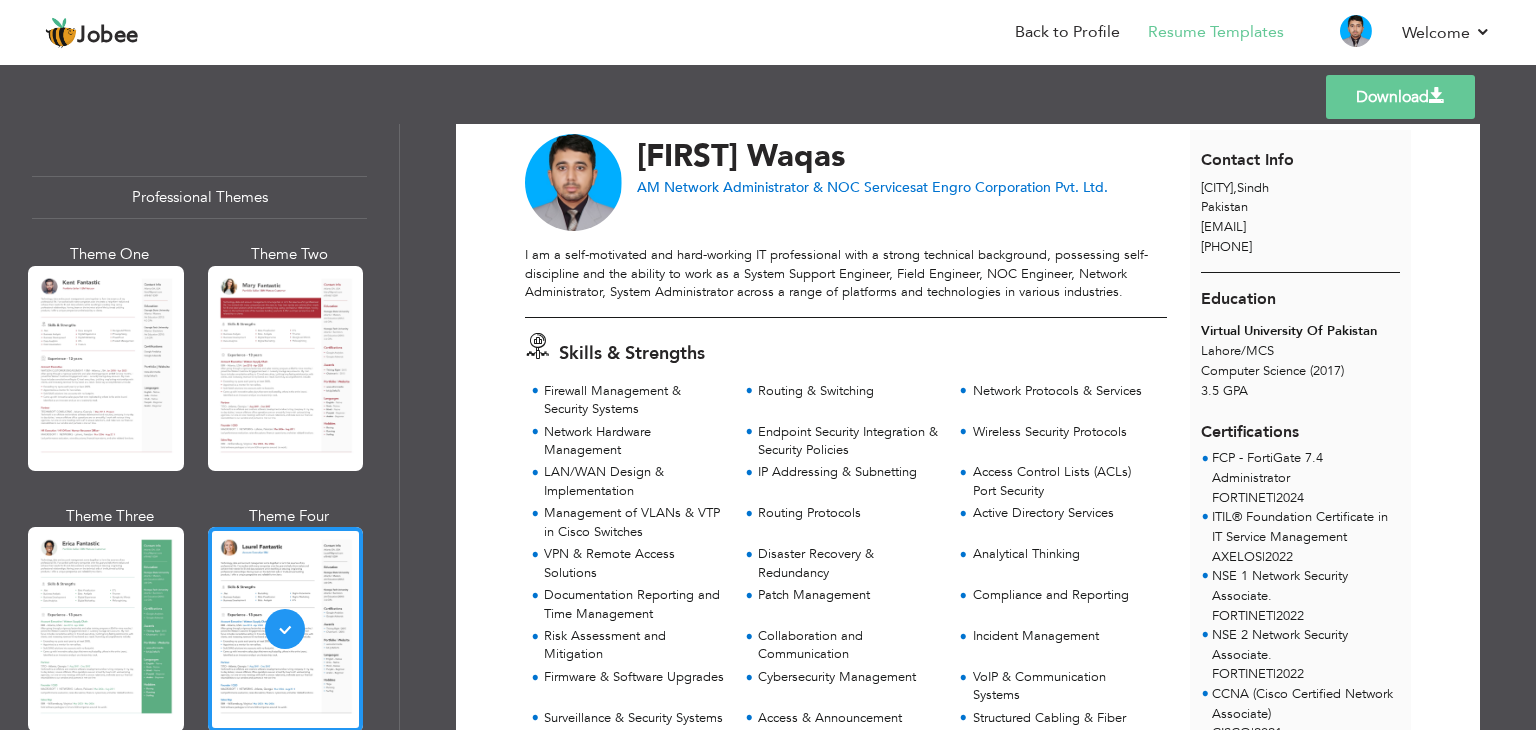 scroll, scrollTop: 100, scrollLeft: 0, axis: vertical 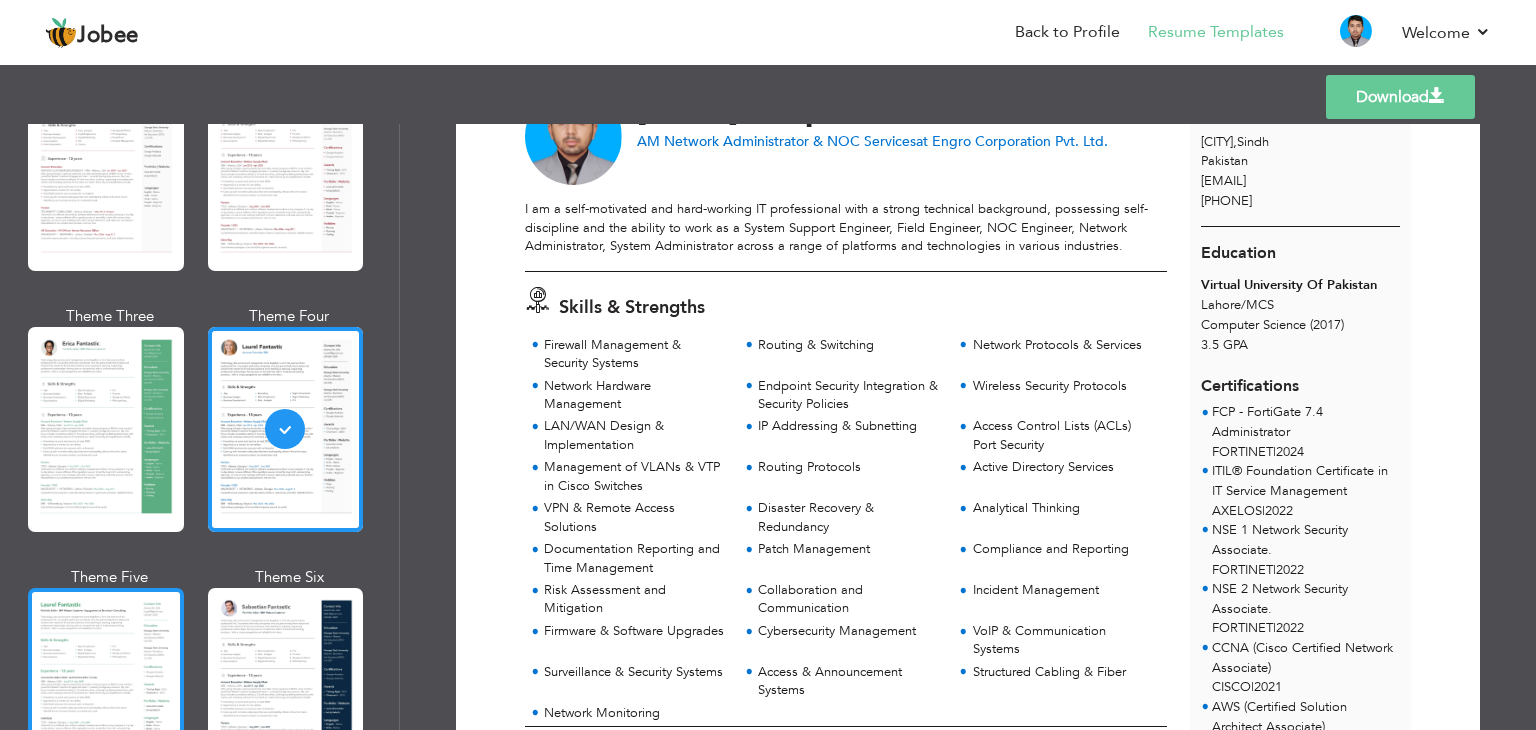 click at bounding box center [106, 690] 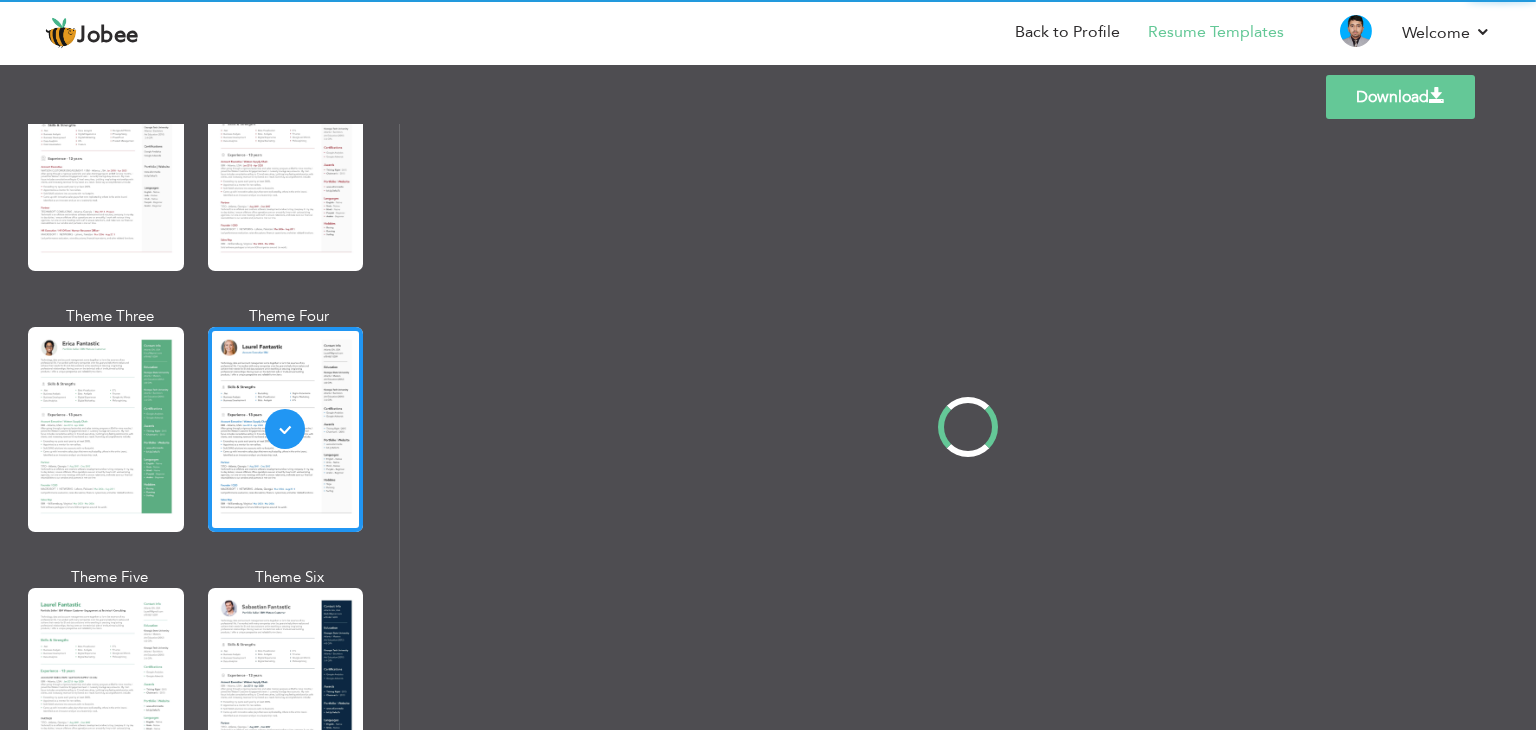 scroll, scrollTop: 0, scrollLeft: 0, axis: both 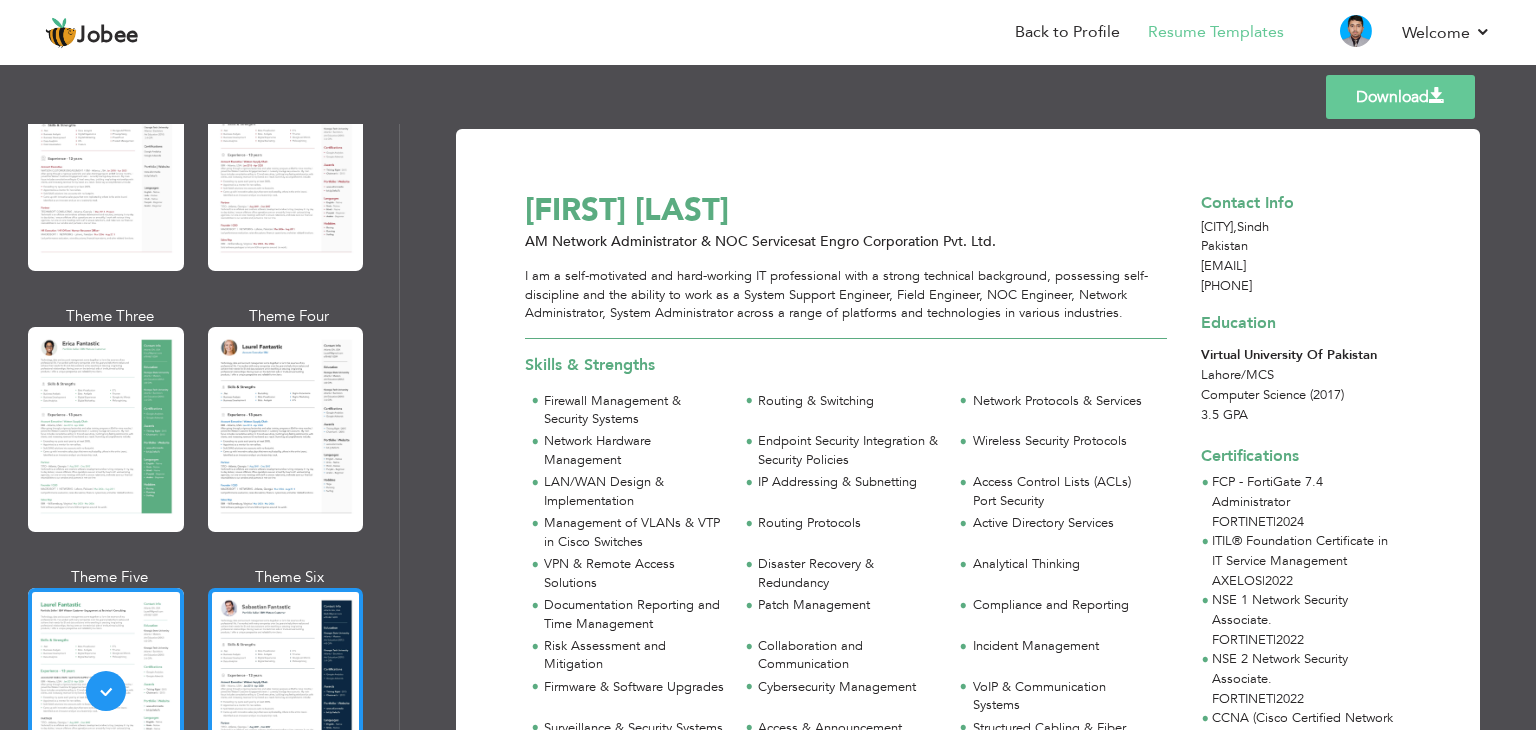 click at bounding box center (286, 690) 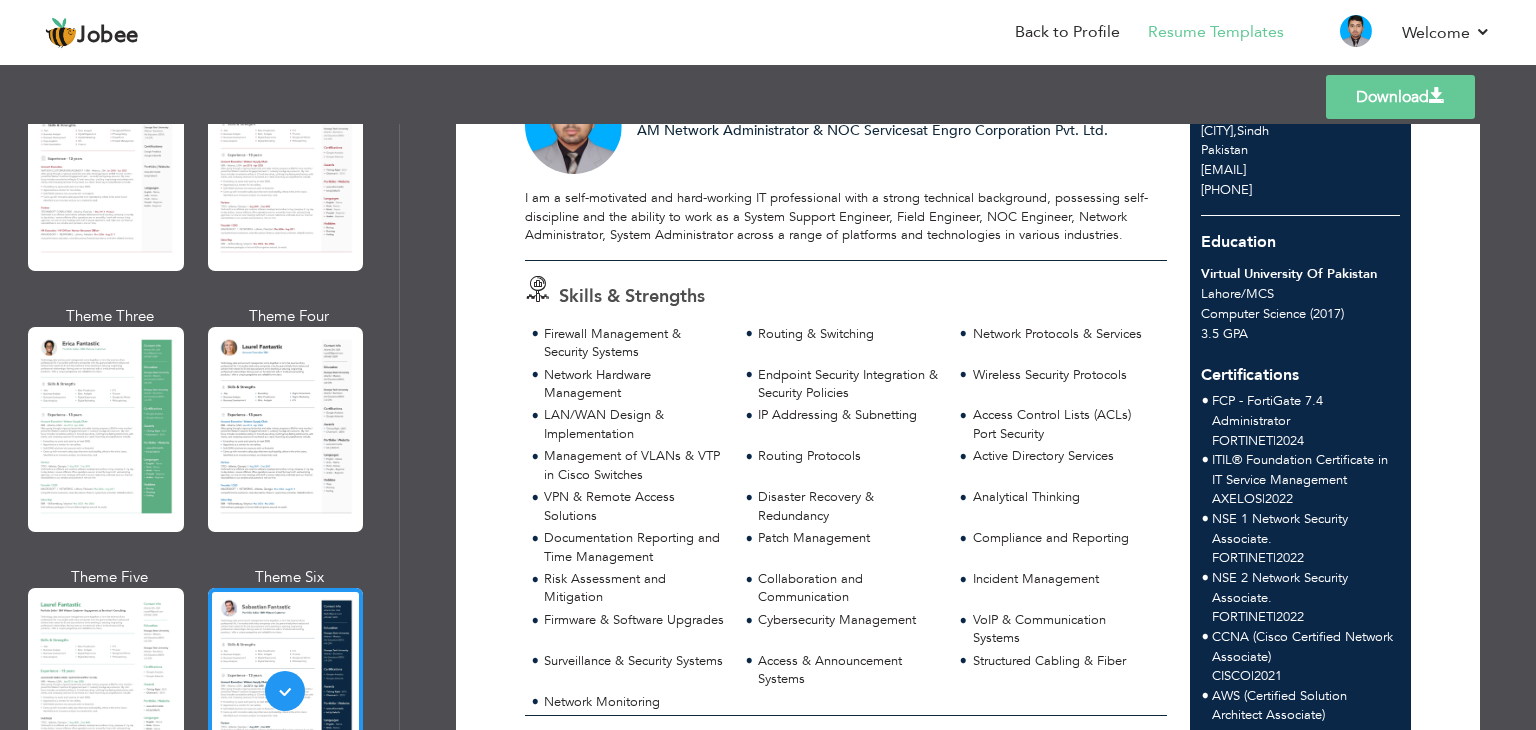 scroll, scrollTop: 0, scrollLeft: 0, axis: both 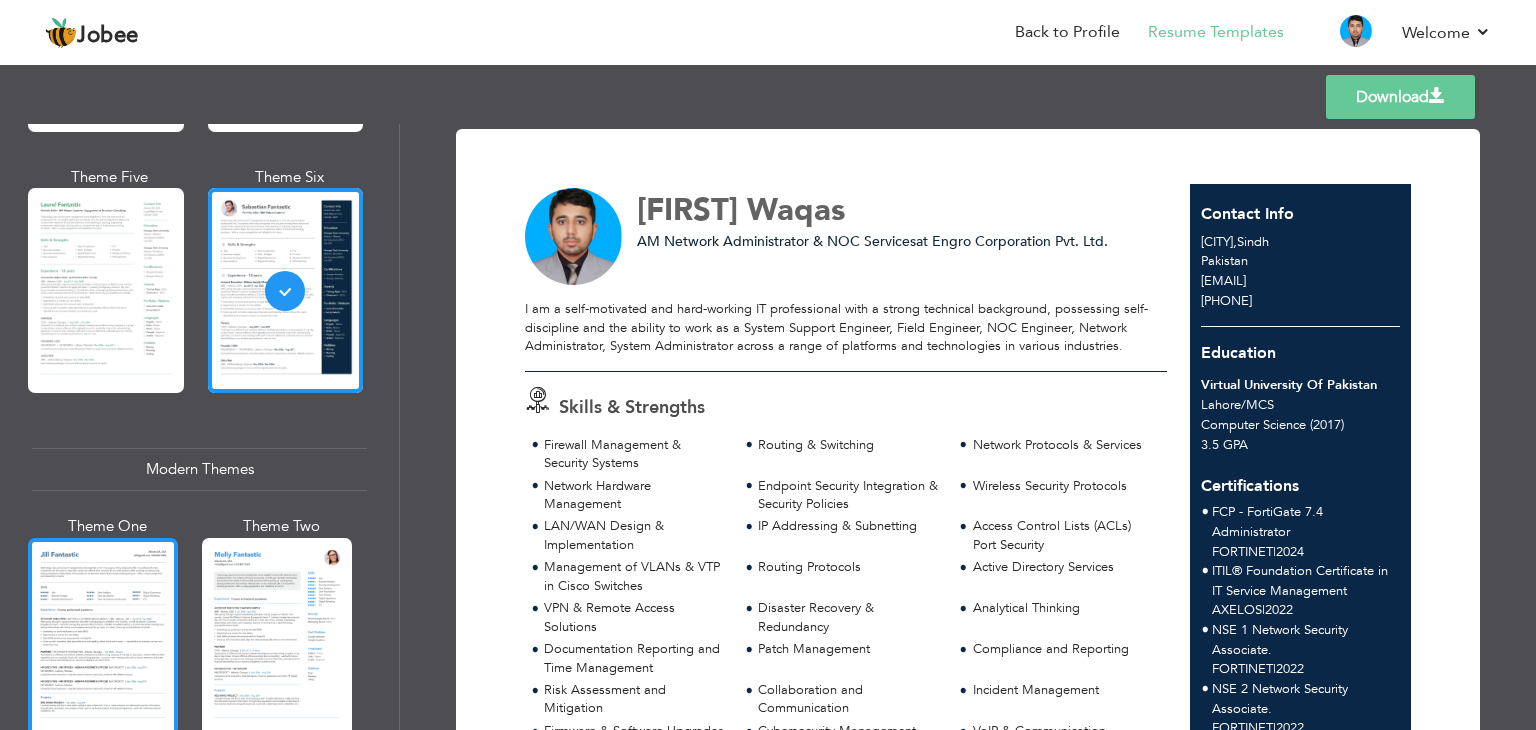 click at bounding box center (103, 637) 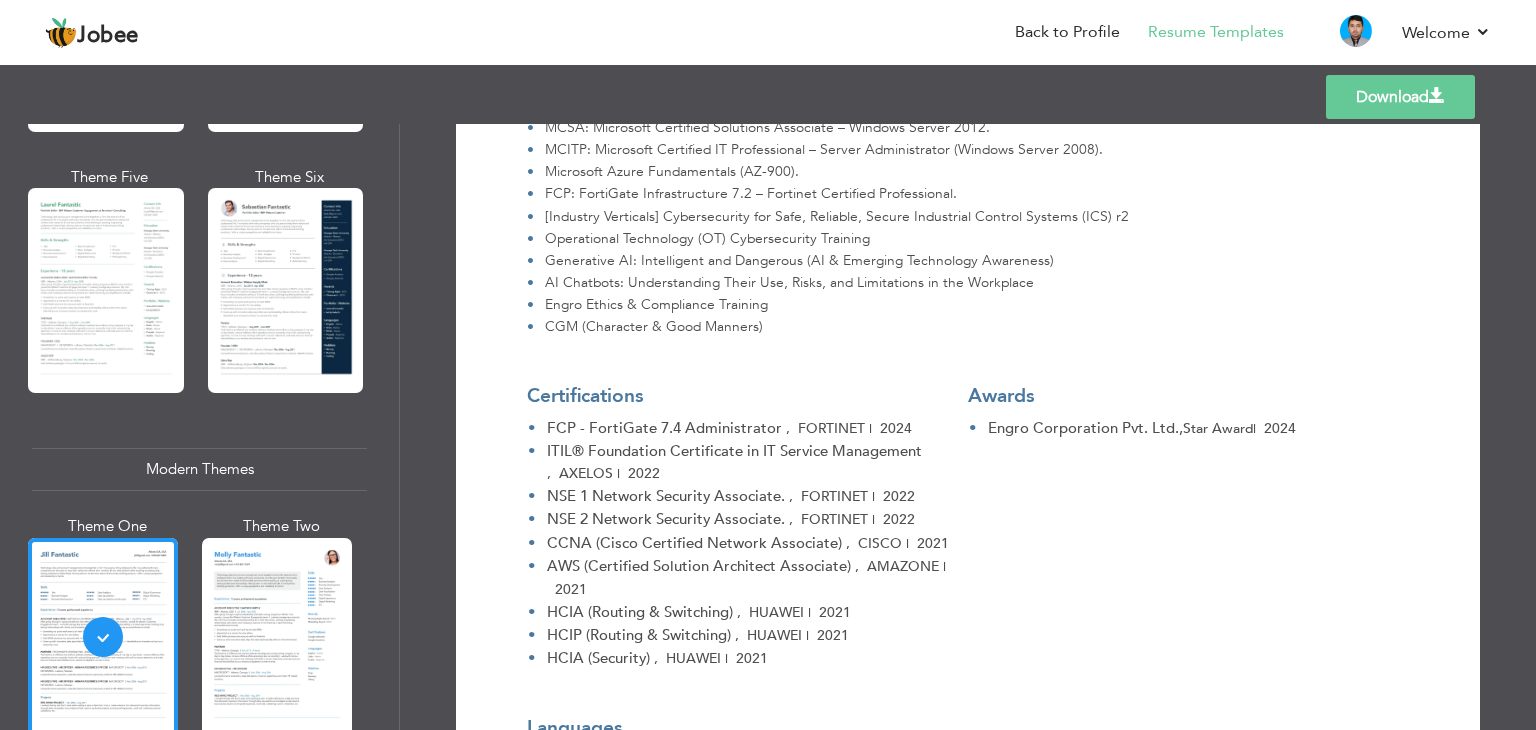 scroll, scrollTop: 3196, scrollLeft: 0, axis: vertical 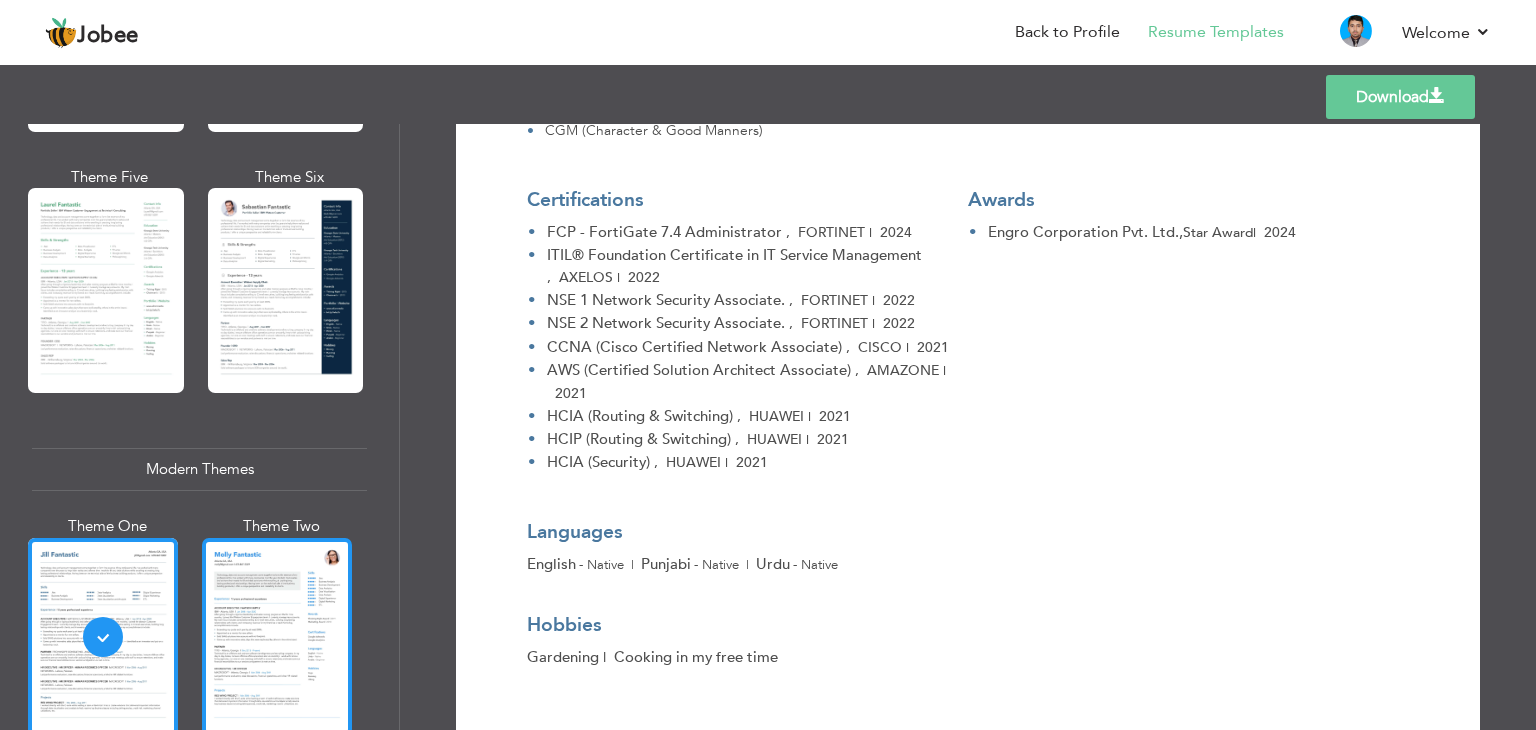 click at bounding box center (277, 637) 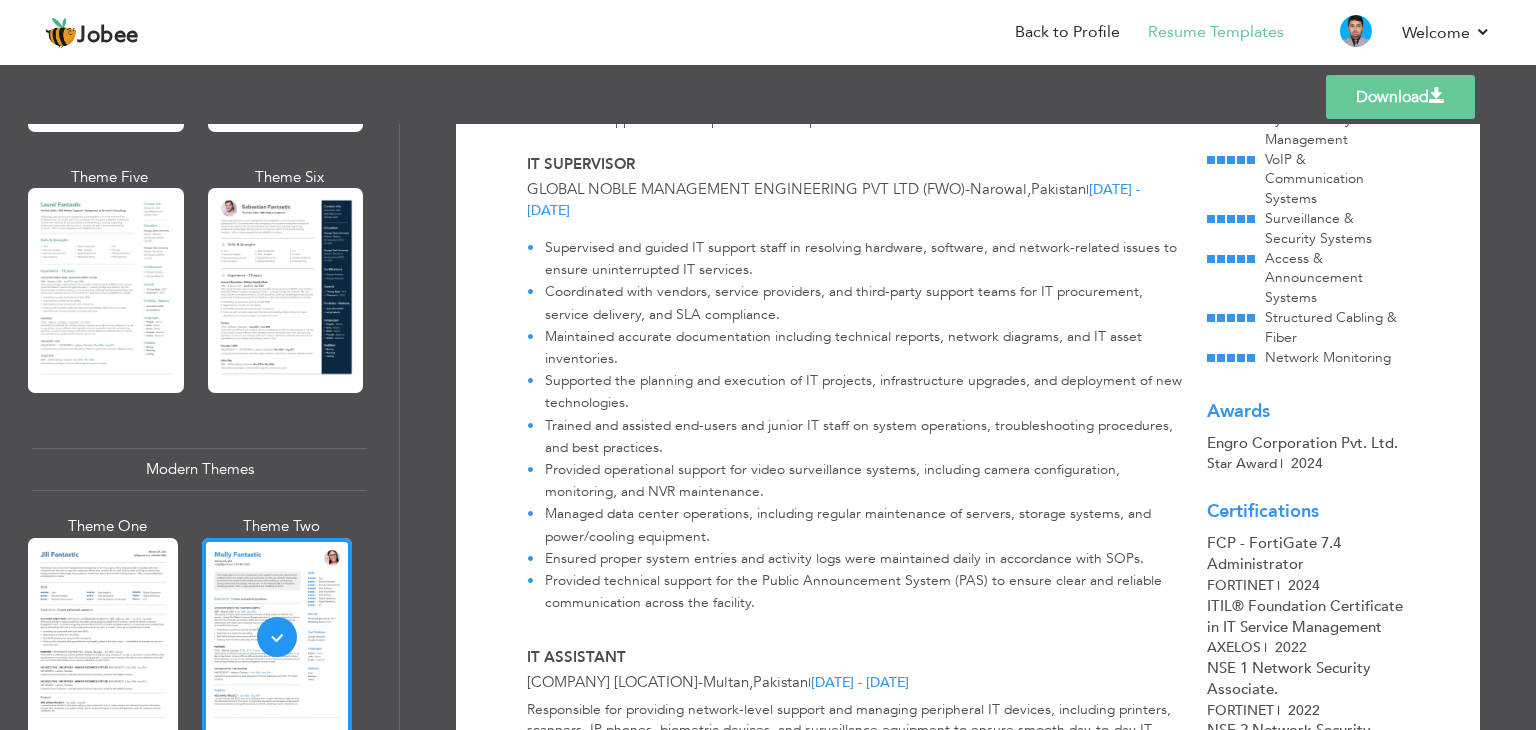 scroll, scrollTop: 1000, scrollLeft: 0, axis: vertical 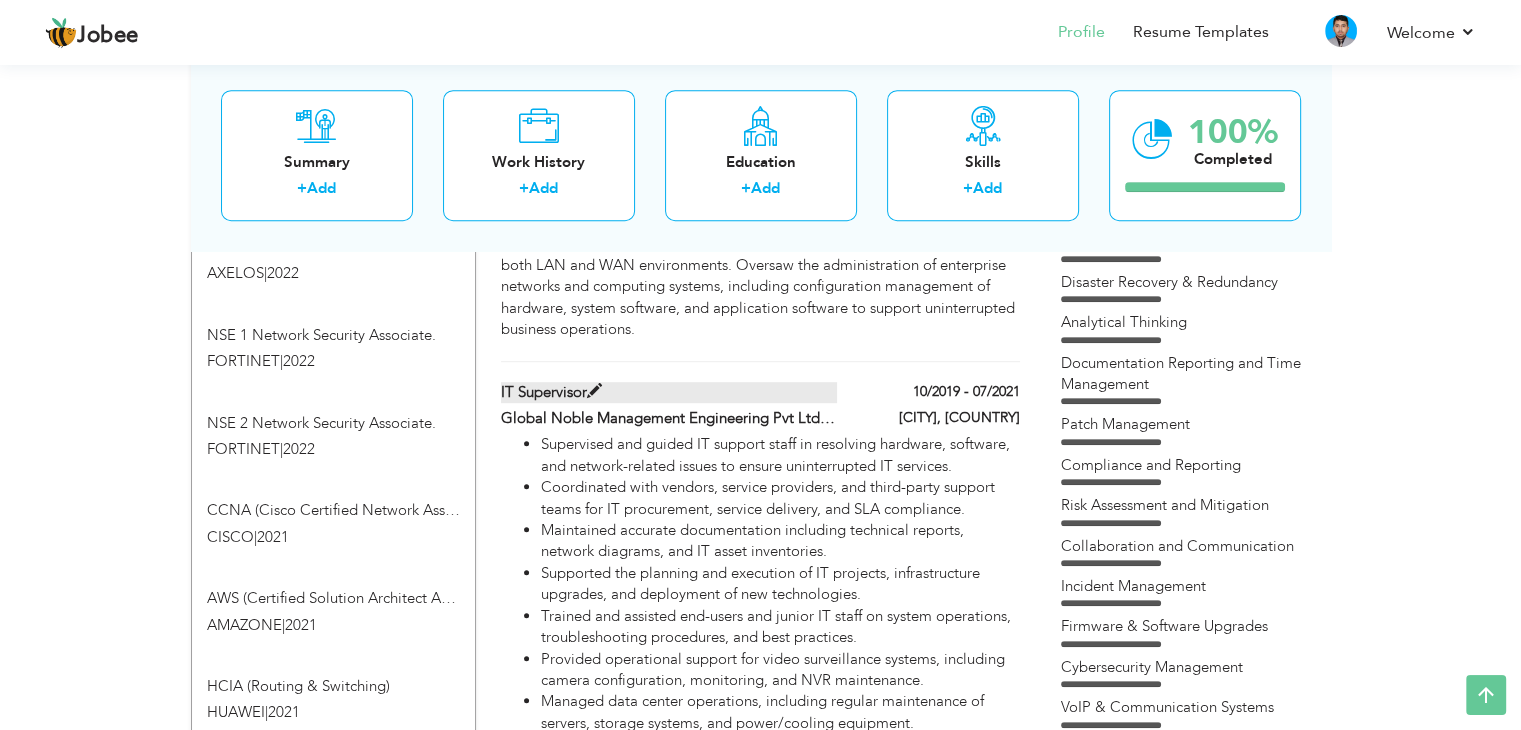 click at bounding box center [594, 391] 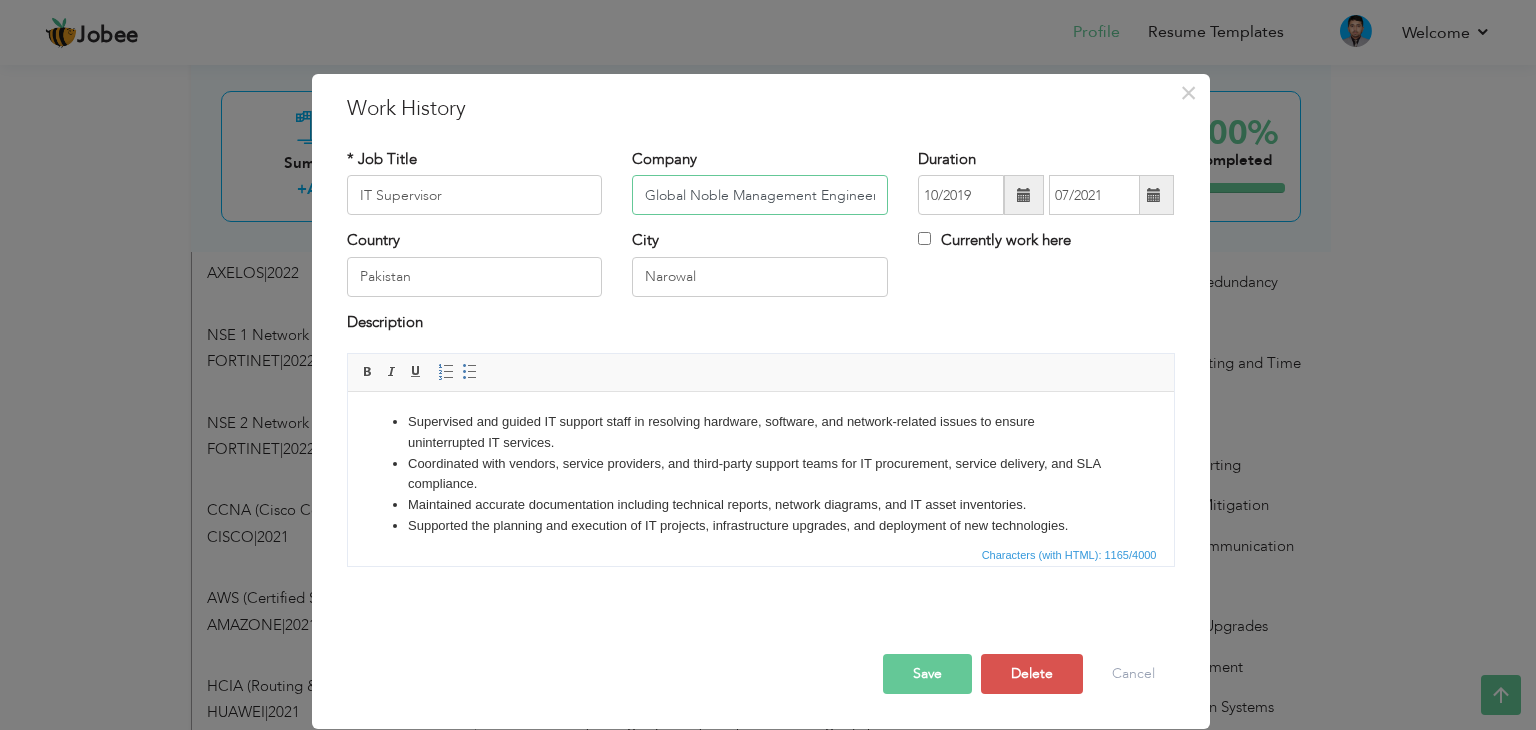 drag, startPoint x: 824, startPoint y: 192, endPoint x: 649, endPoint y: 200, distance: 175.18275 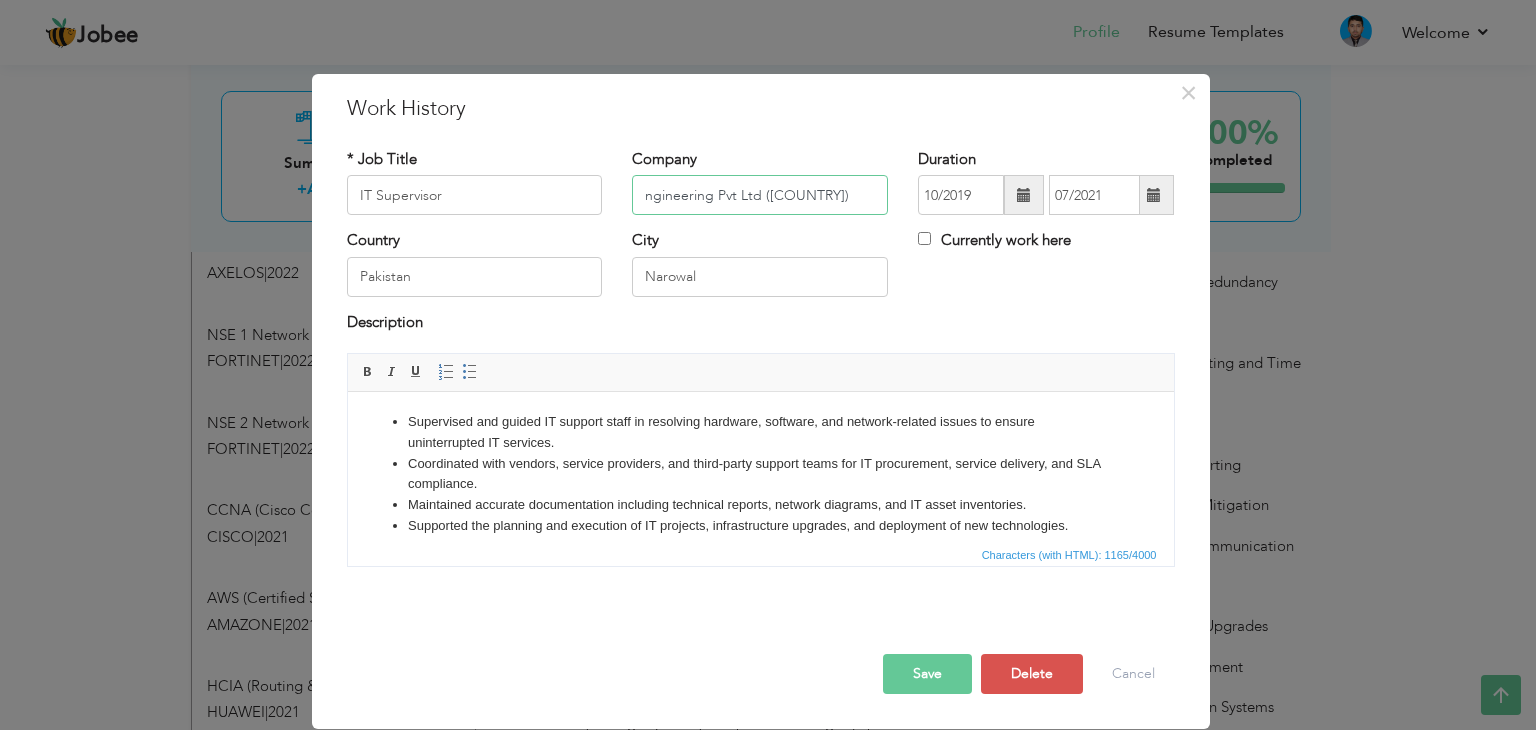 click on "ngineering Pvt Ltd (FWO)" at bounding box center (760, 195) 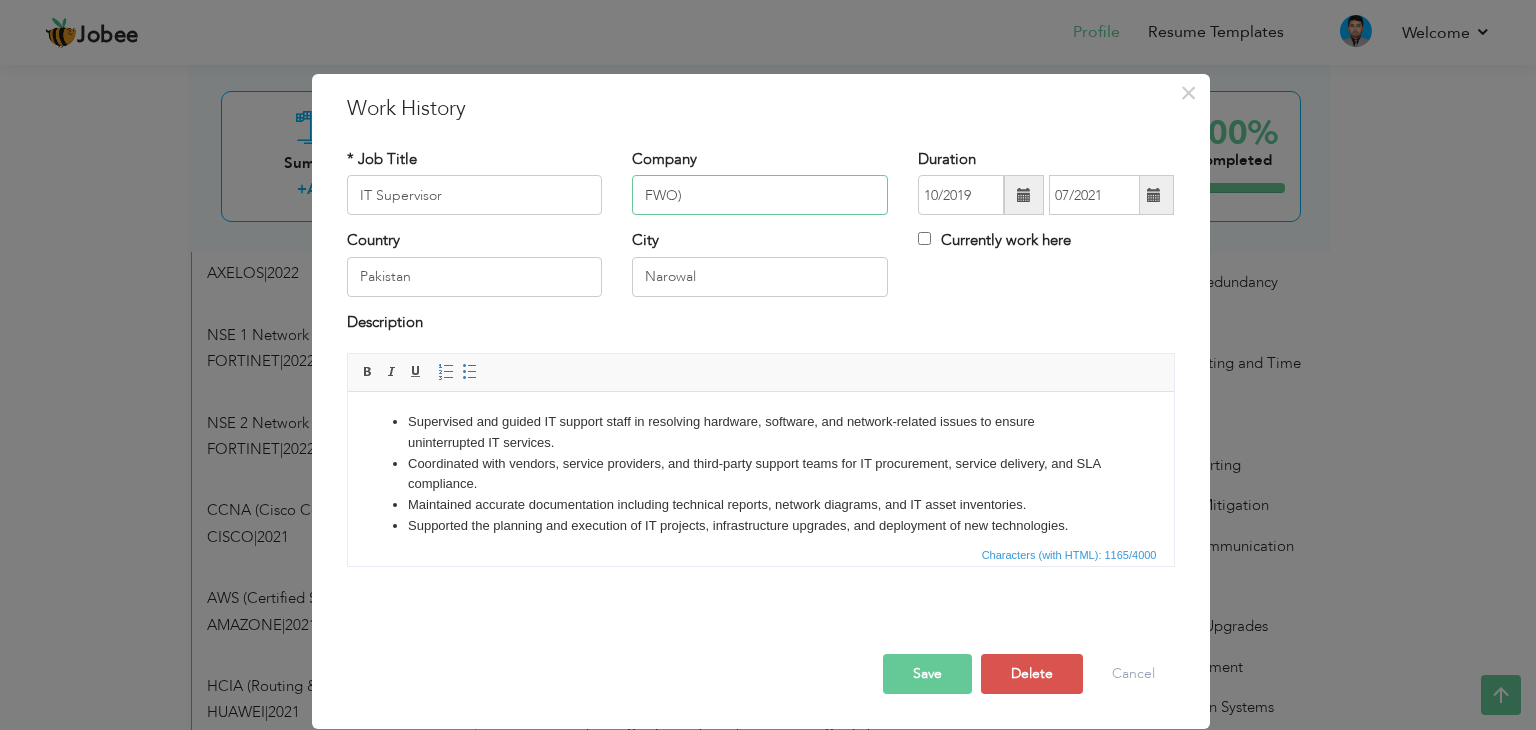 click on "FWO)" at bounding box center [760, 195] 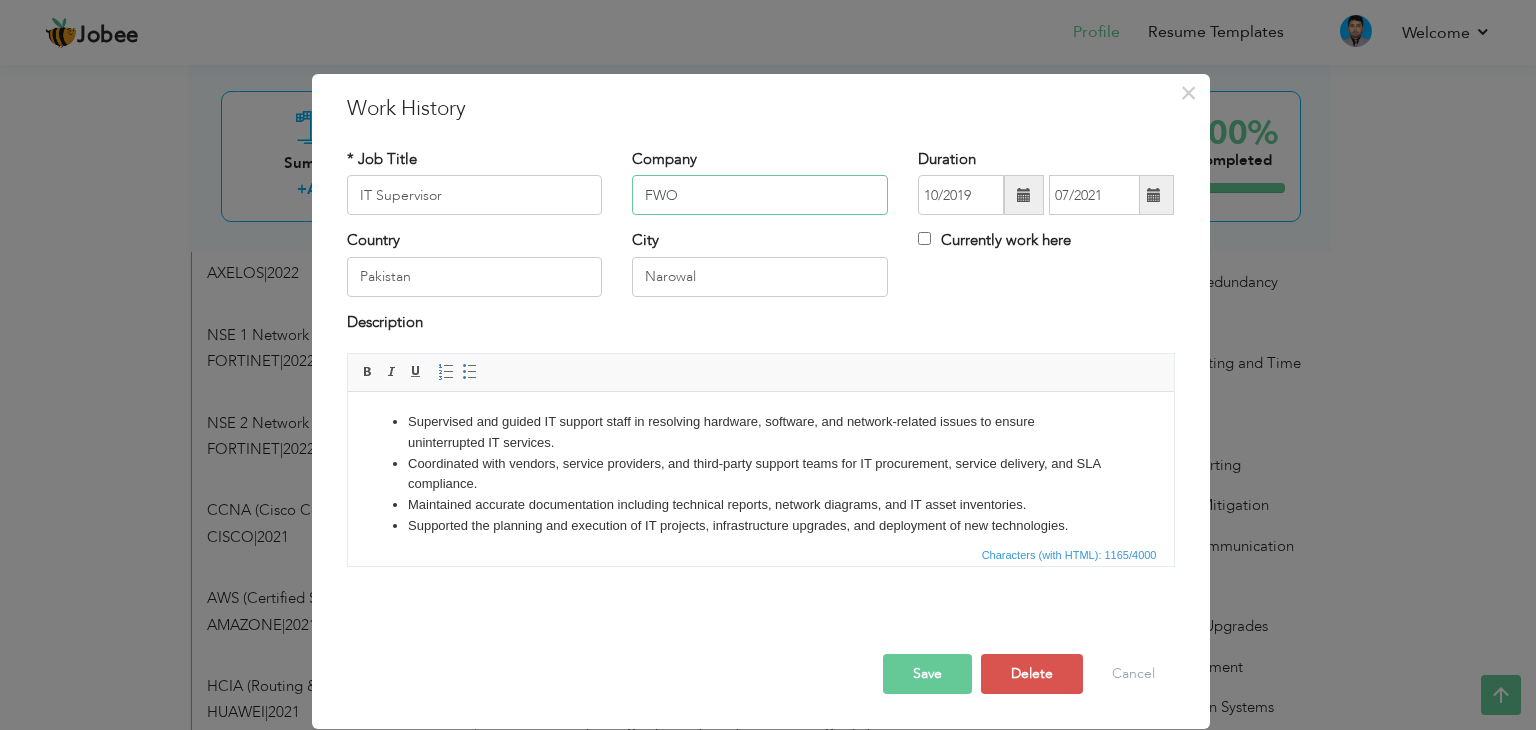 click on "FWO" at bounding box center [760, 195] 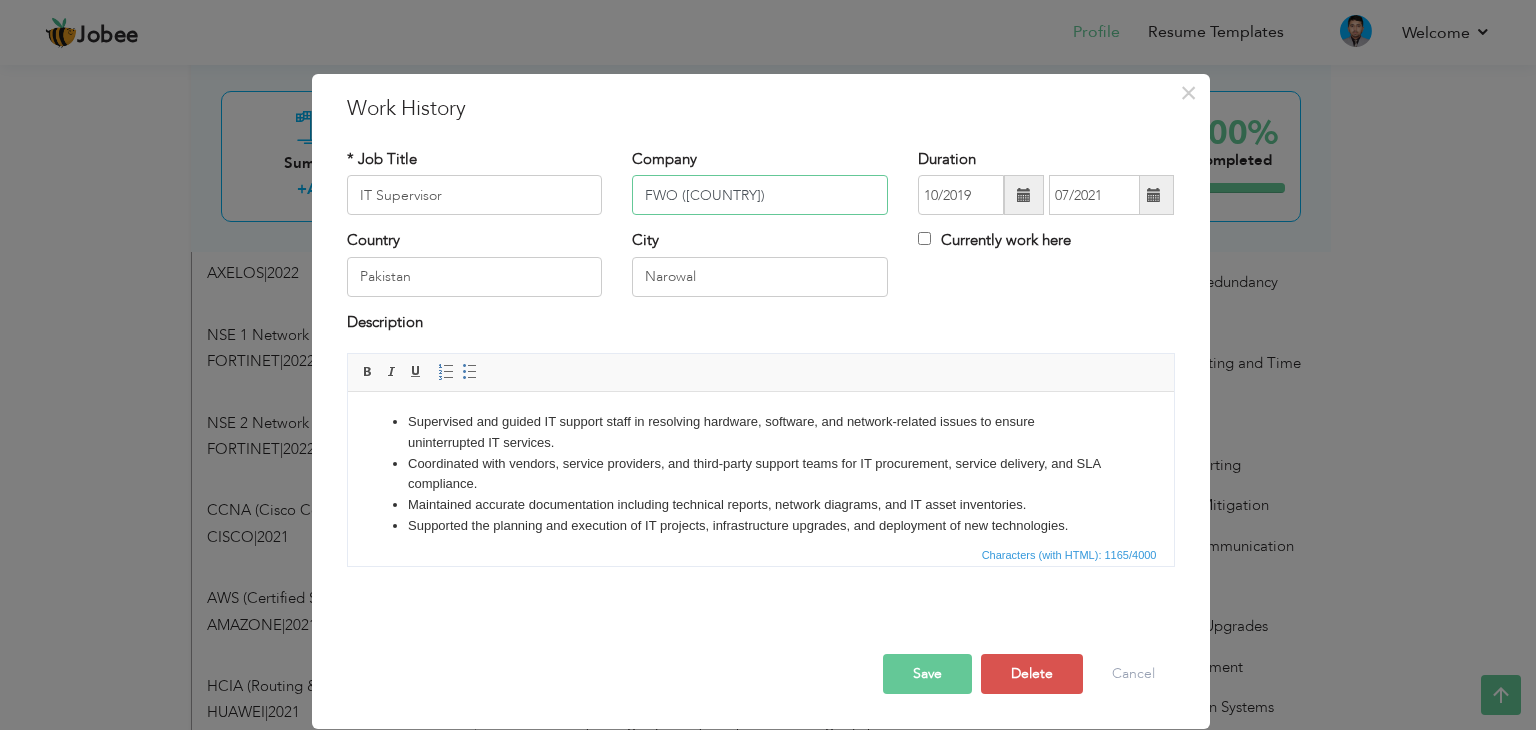 paste on "Frontier Works Organization" 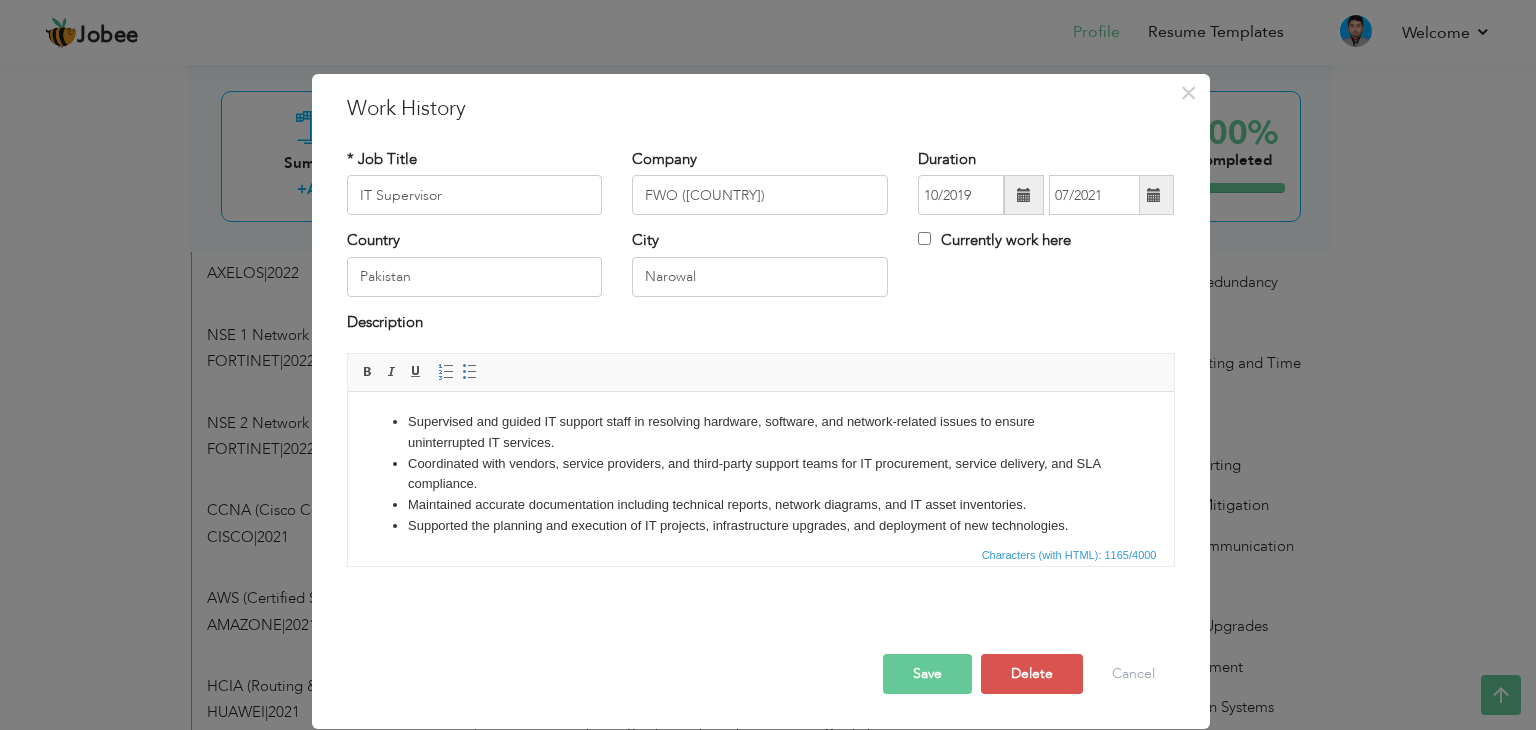 click on "Save" at bounding box center (927, 674) 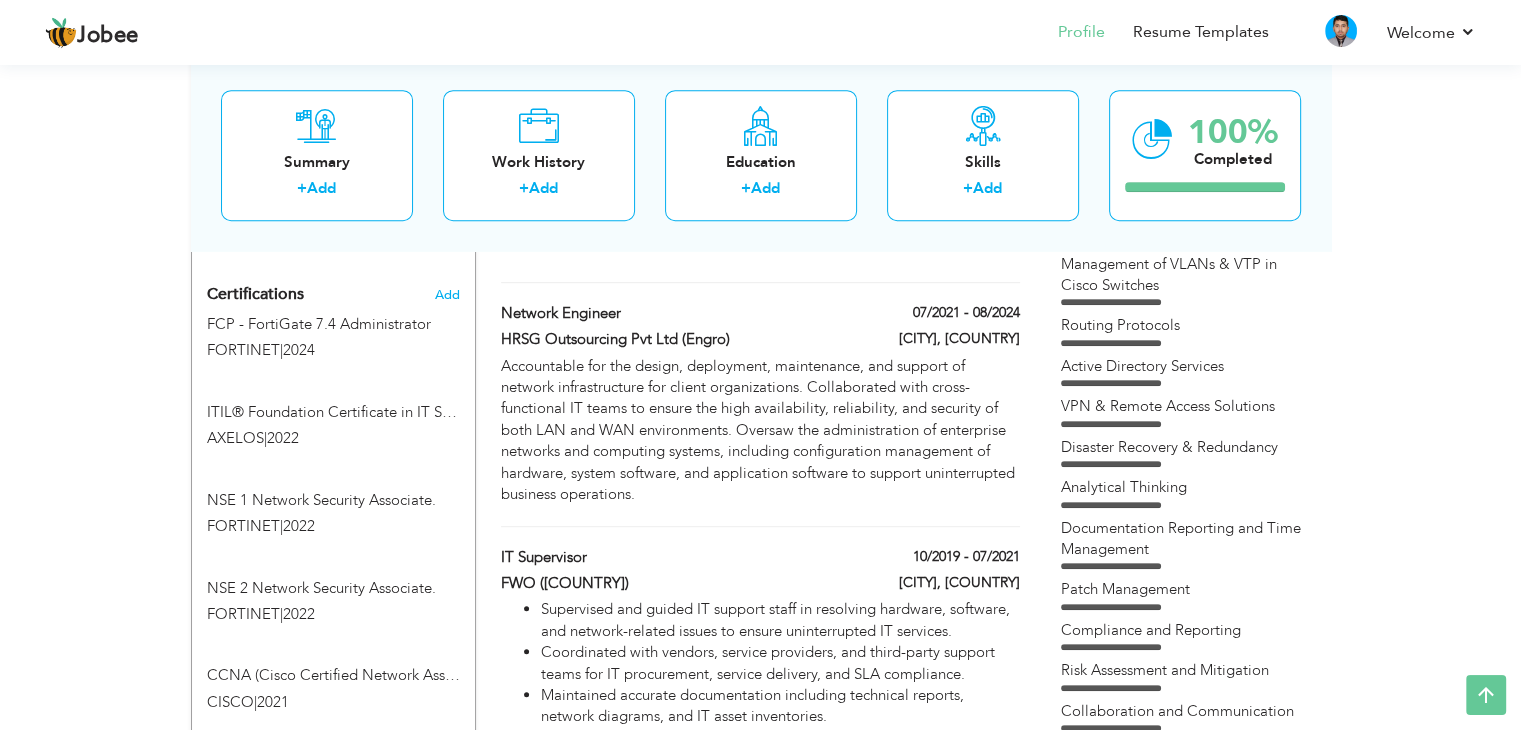 scroll, scrollTop: 1153, scrollLeft: 0, axis: vertical 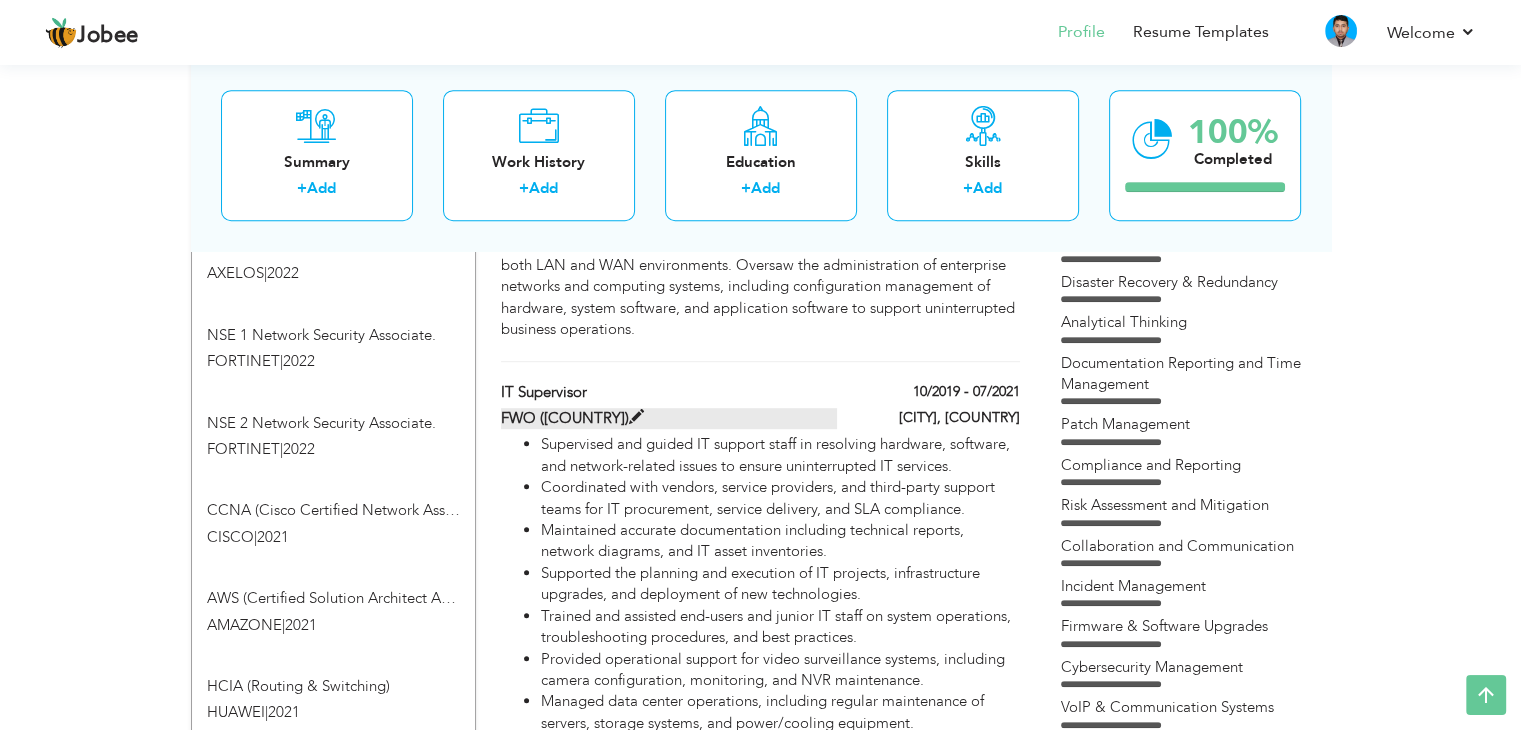 click on "FWO (Frontier Works Organization)" at bounding box center (669, 418) 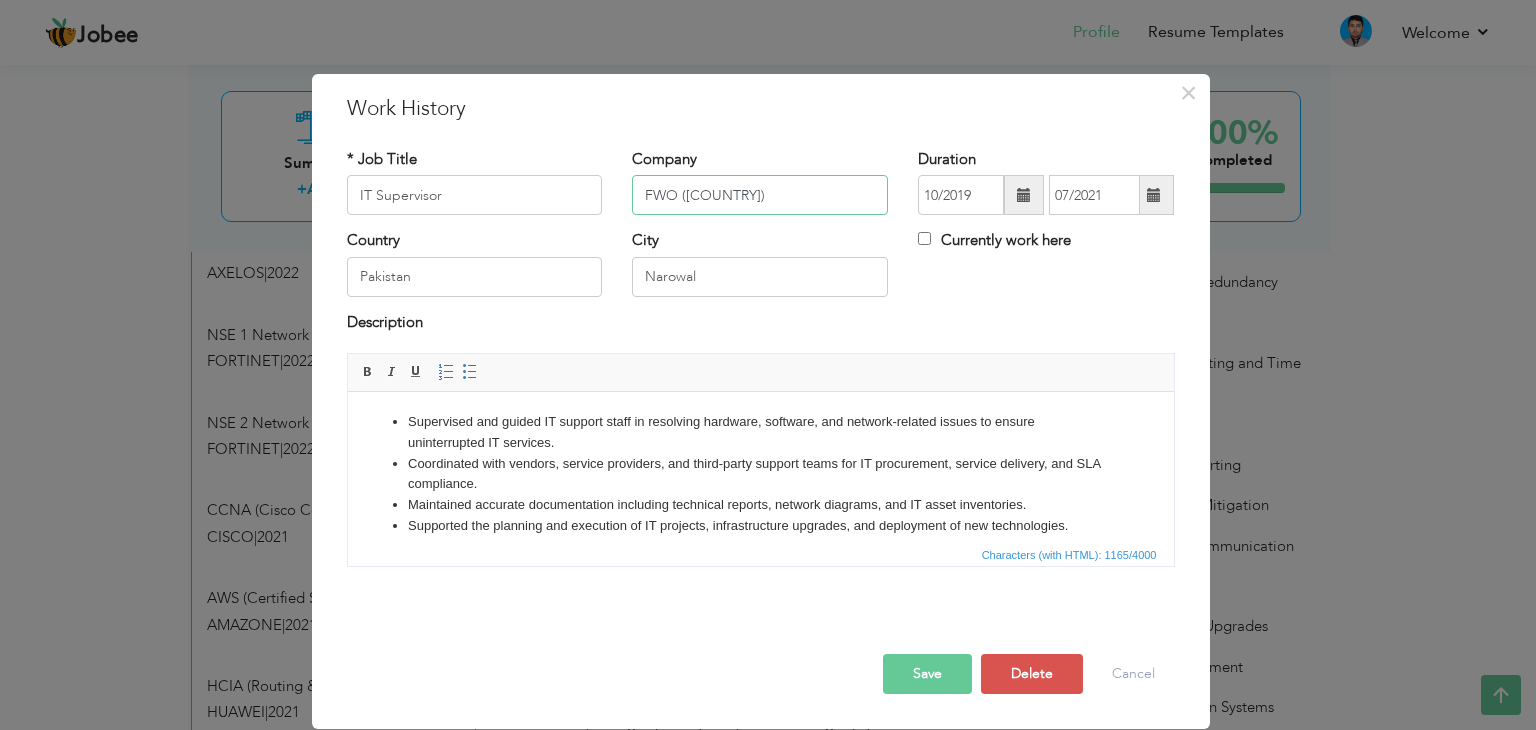 drag, startPoint x: 872, startPoint y: 189, endPoint x: 640, endPoint y: 194, distance: 232.05388 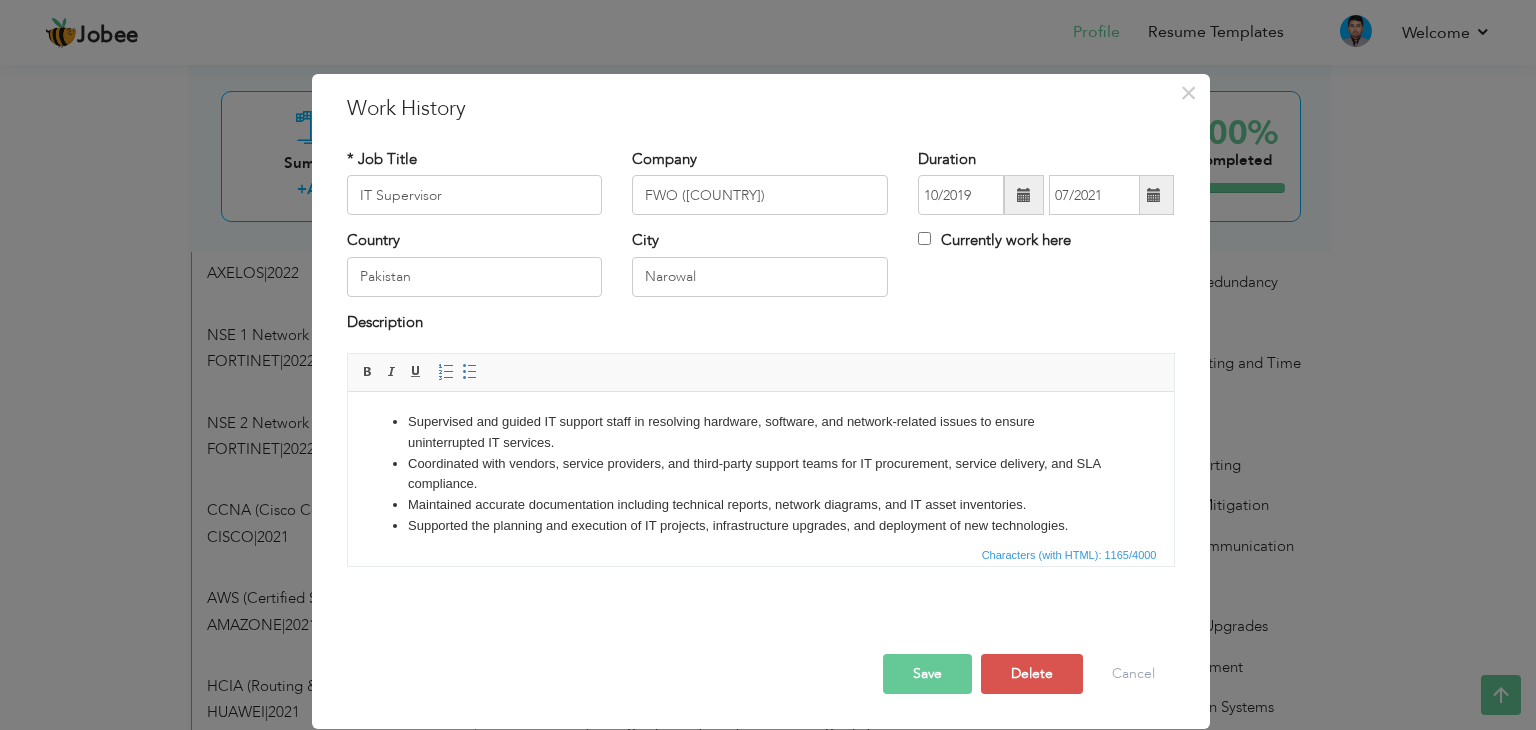 click on "Save" at bounding box center (927, 674) 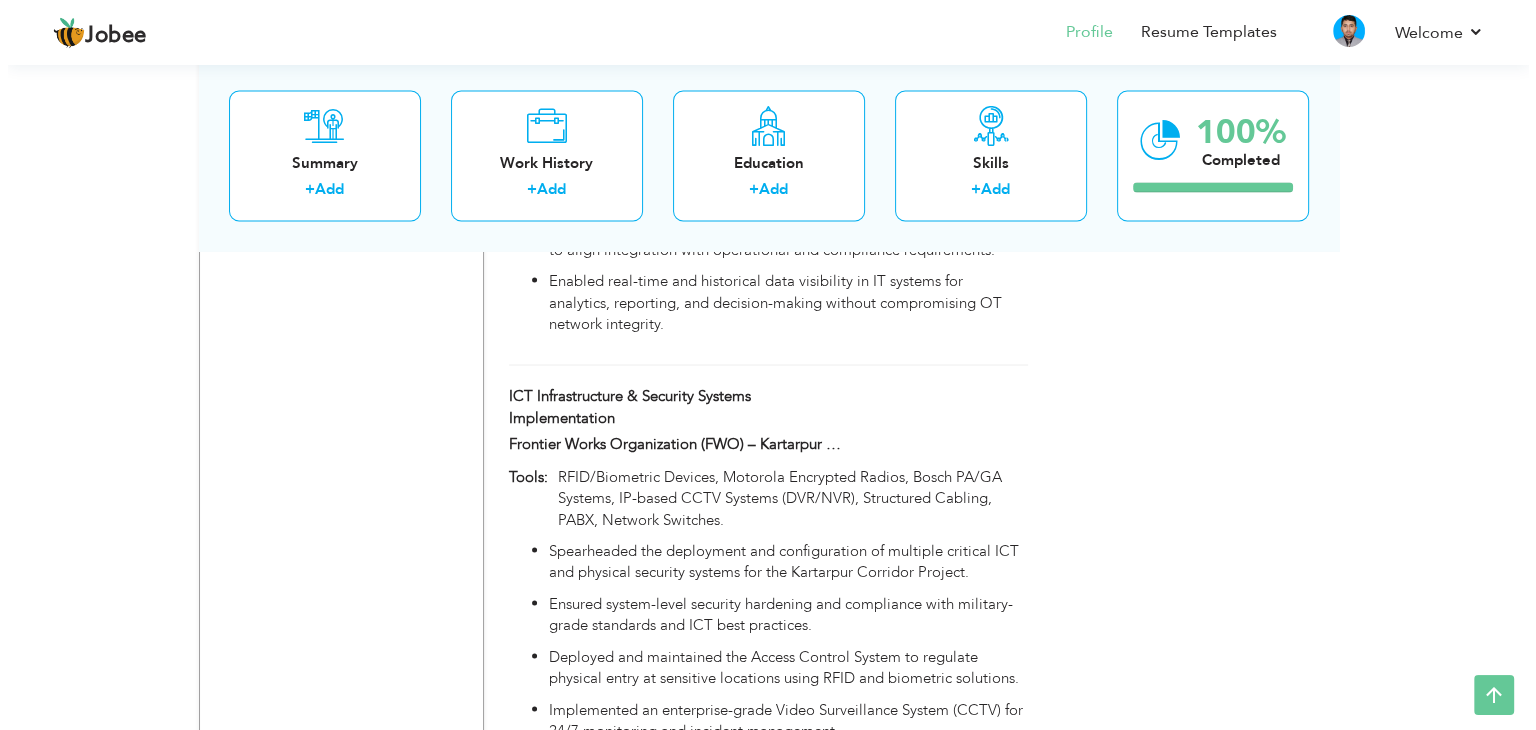 scroll, scrollTop: 3653, scrollLeft: 0, axis: vertical 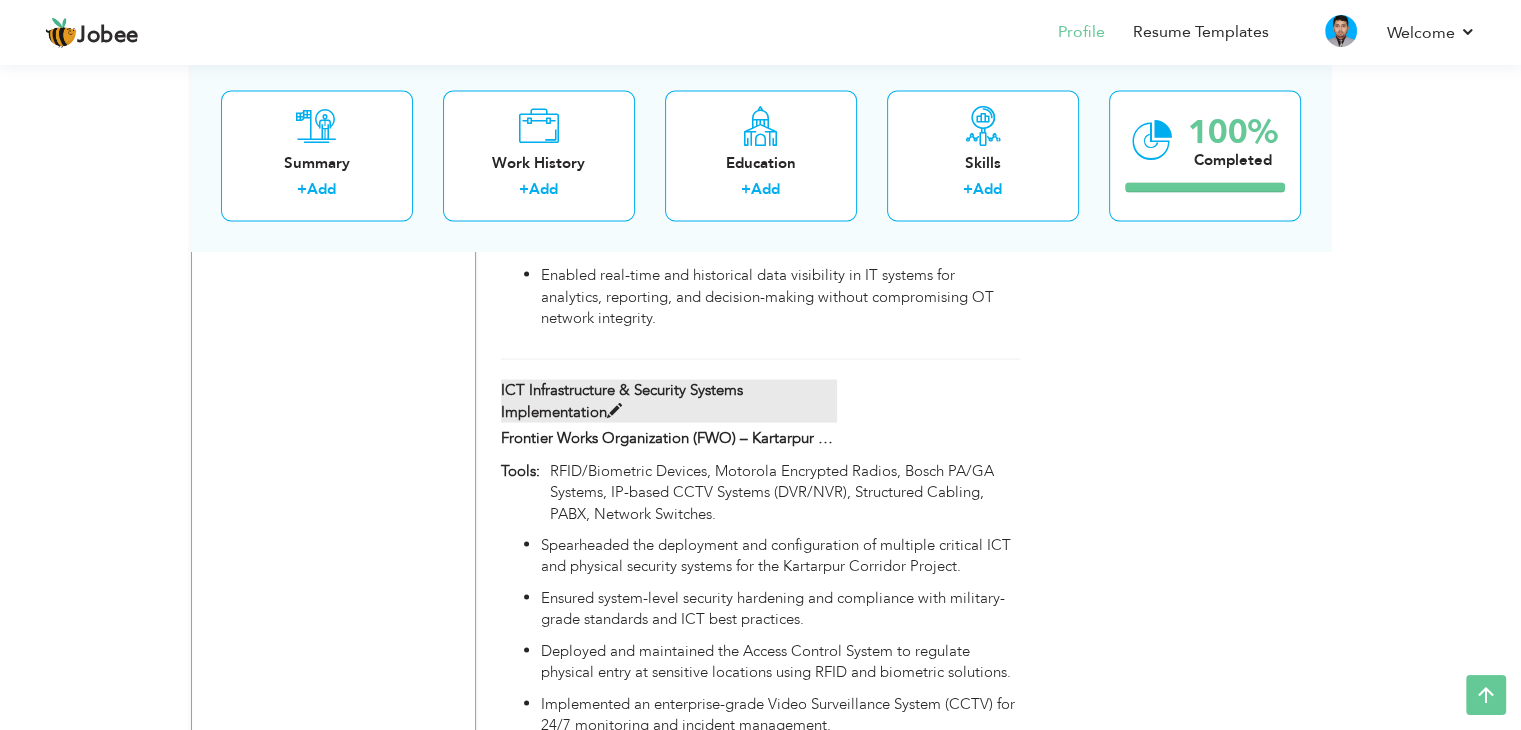 click at bounding box center (614, 410) 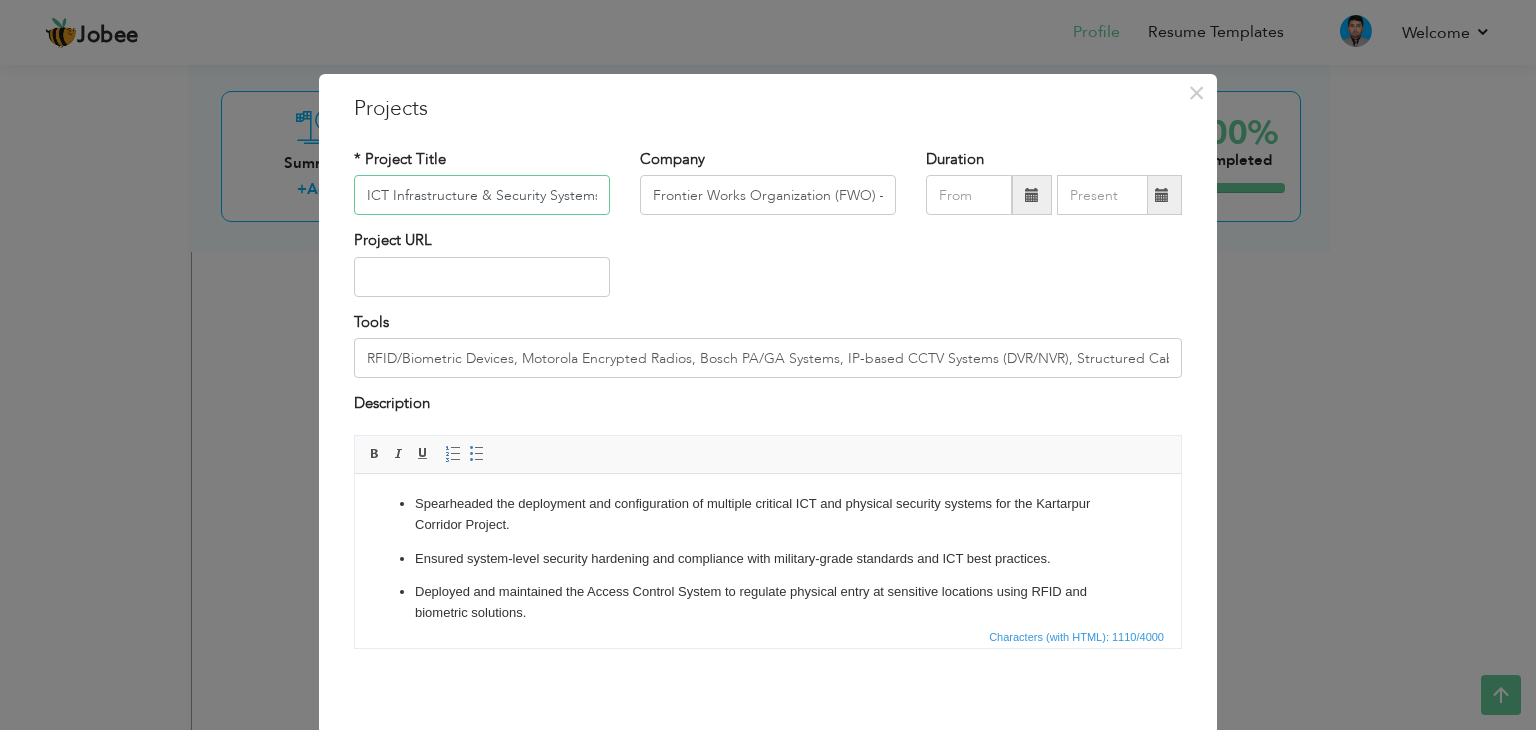 scroll, scrollTop: 0, scrollLeft: 100, axis: horizontal 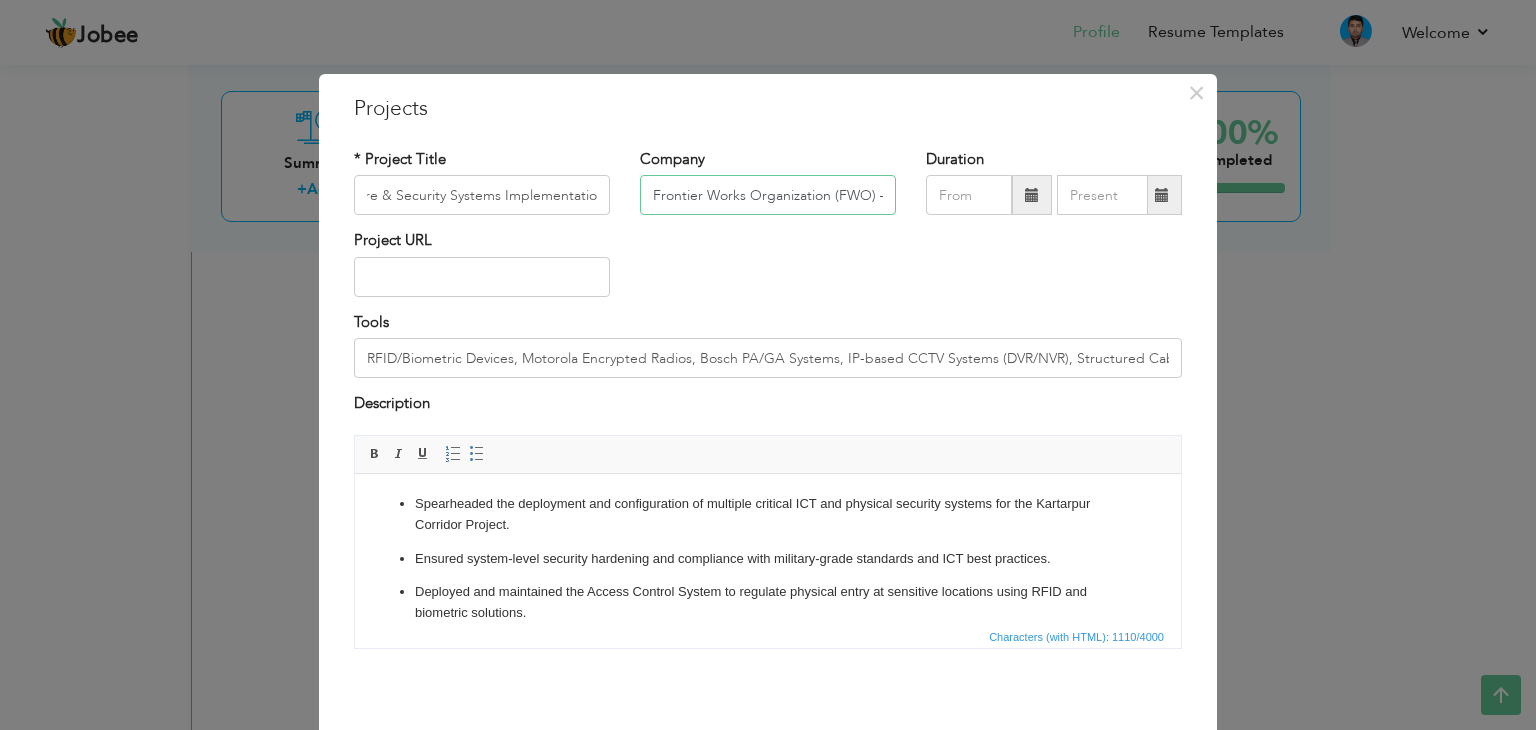 click on "Frontier Works Organization (FWO) – Kartarpur Corridor Project" at bounding box center [768, 195] 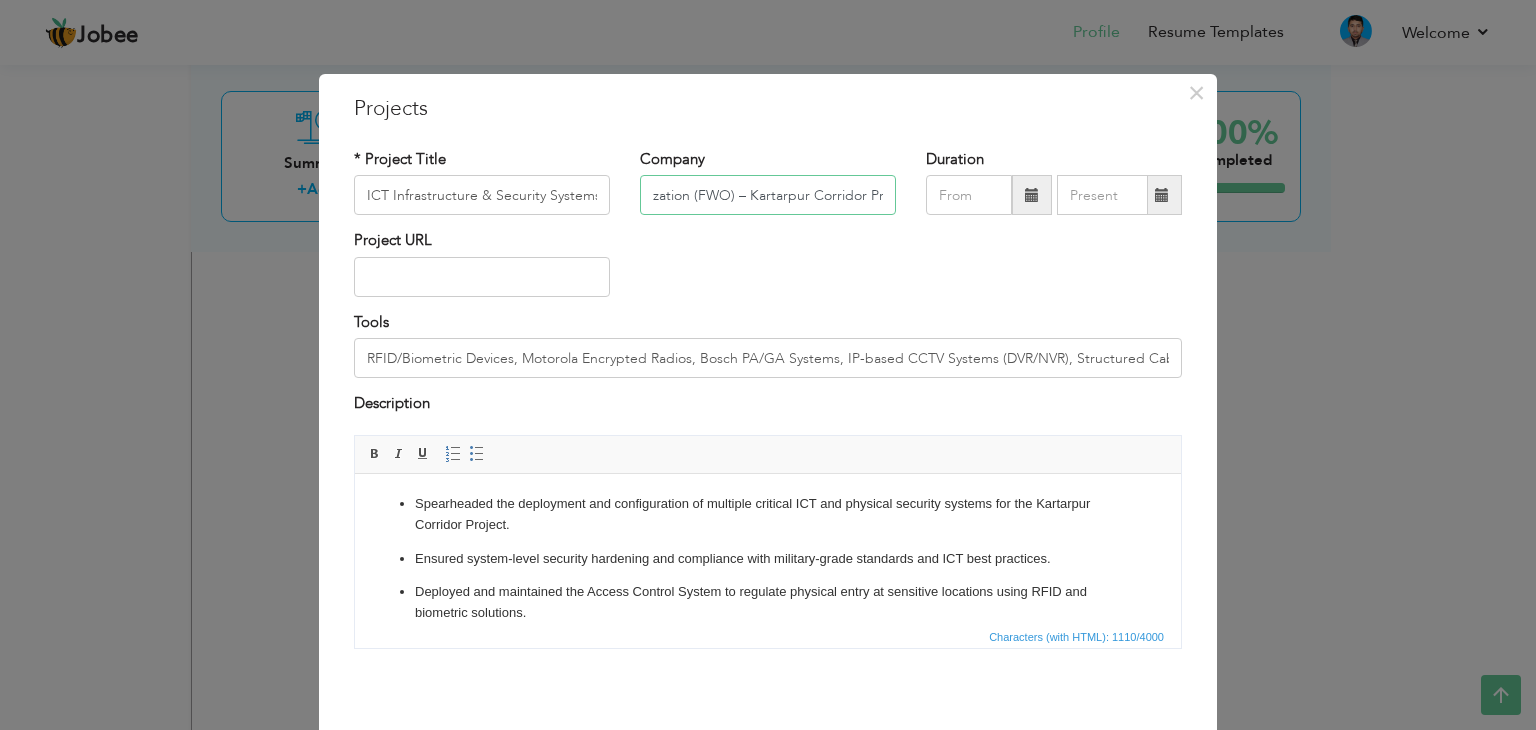 scroll, scrollTop: 0, scrollLeft: 163, axis: horizontal 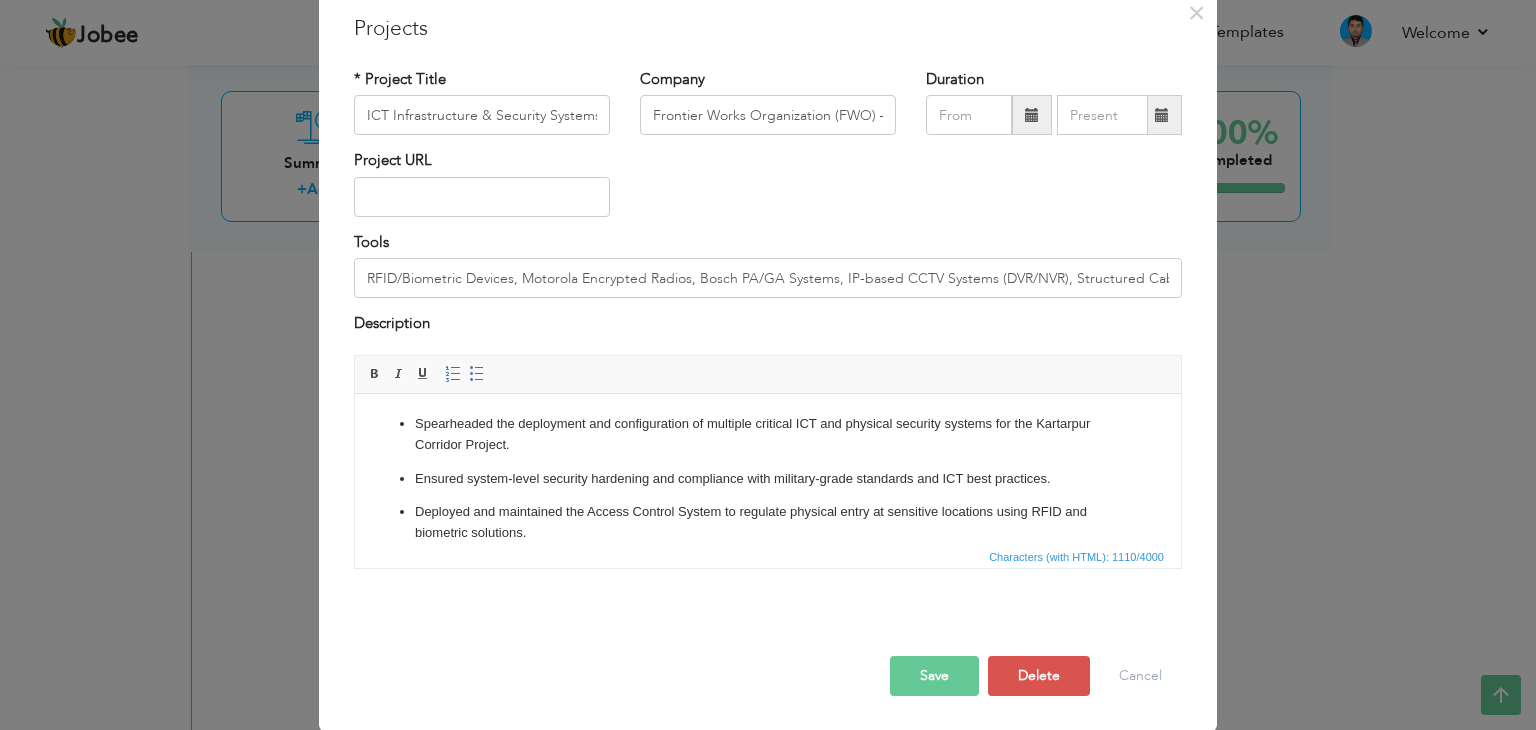 click on "Save" at bounding box center [934, 676] 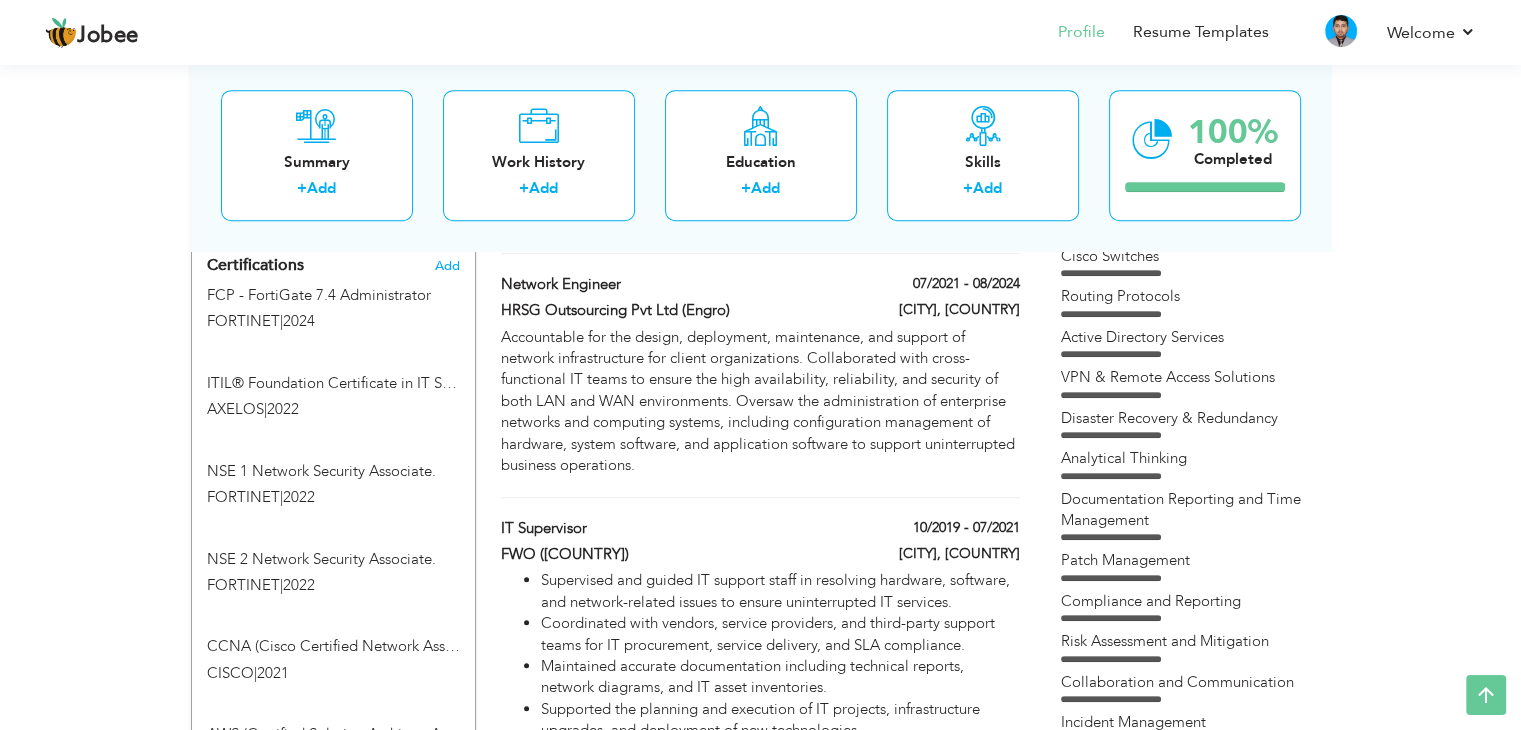 scroll, scrollTop: 600, scrollLeft: 0, axis: vertical 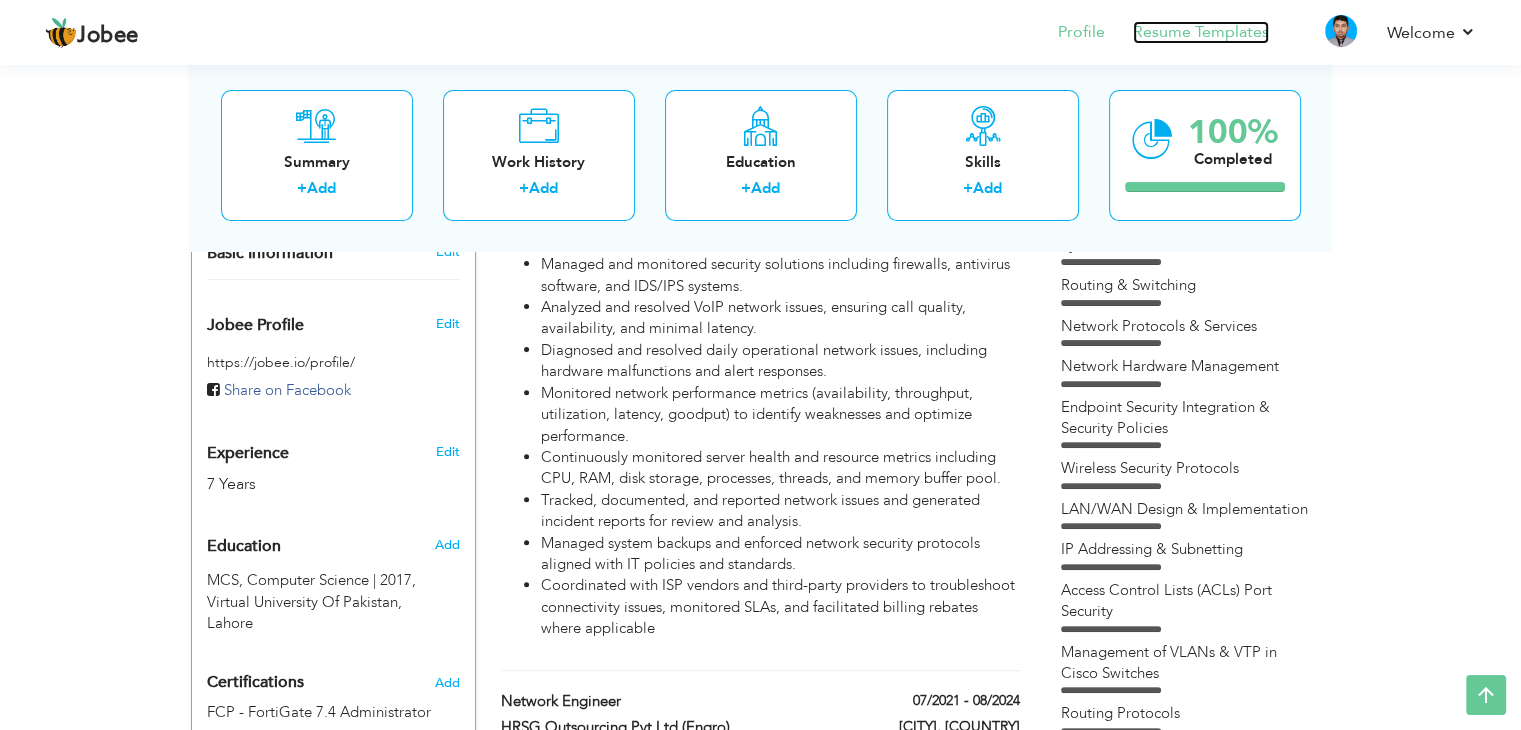 click on "Resume Templates" at bounding box center (1201, 32) 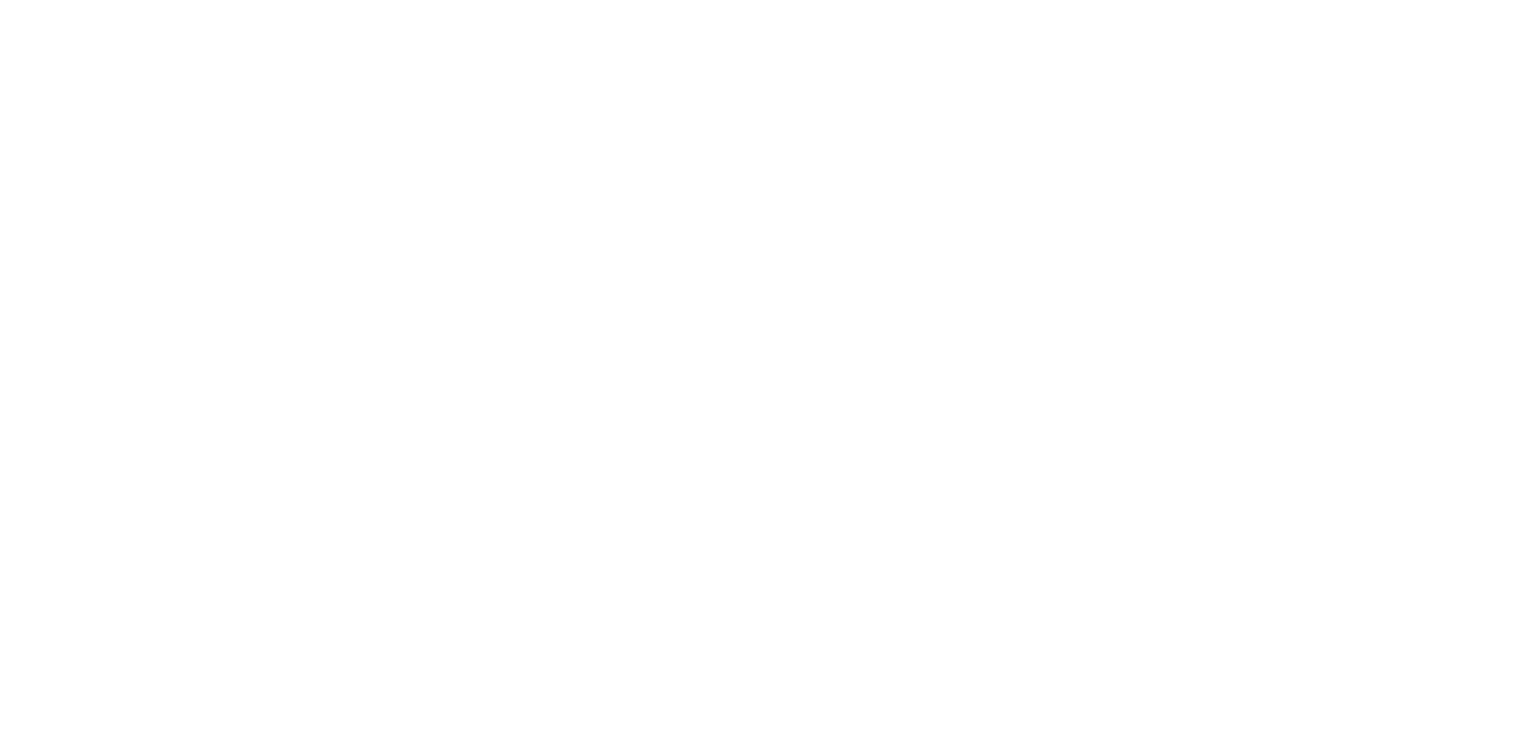 scroll, scrollTop: 0, scrollLeft: 0, axis: both 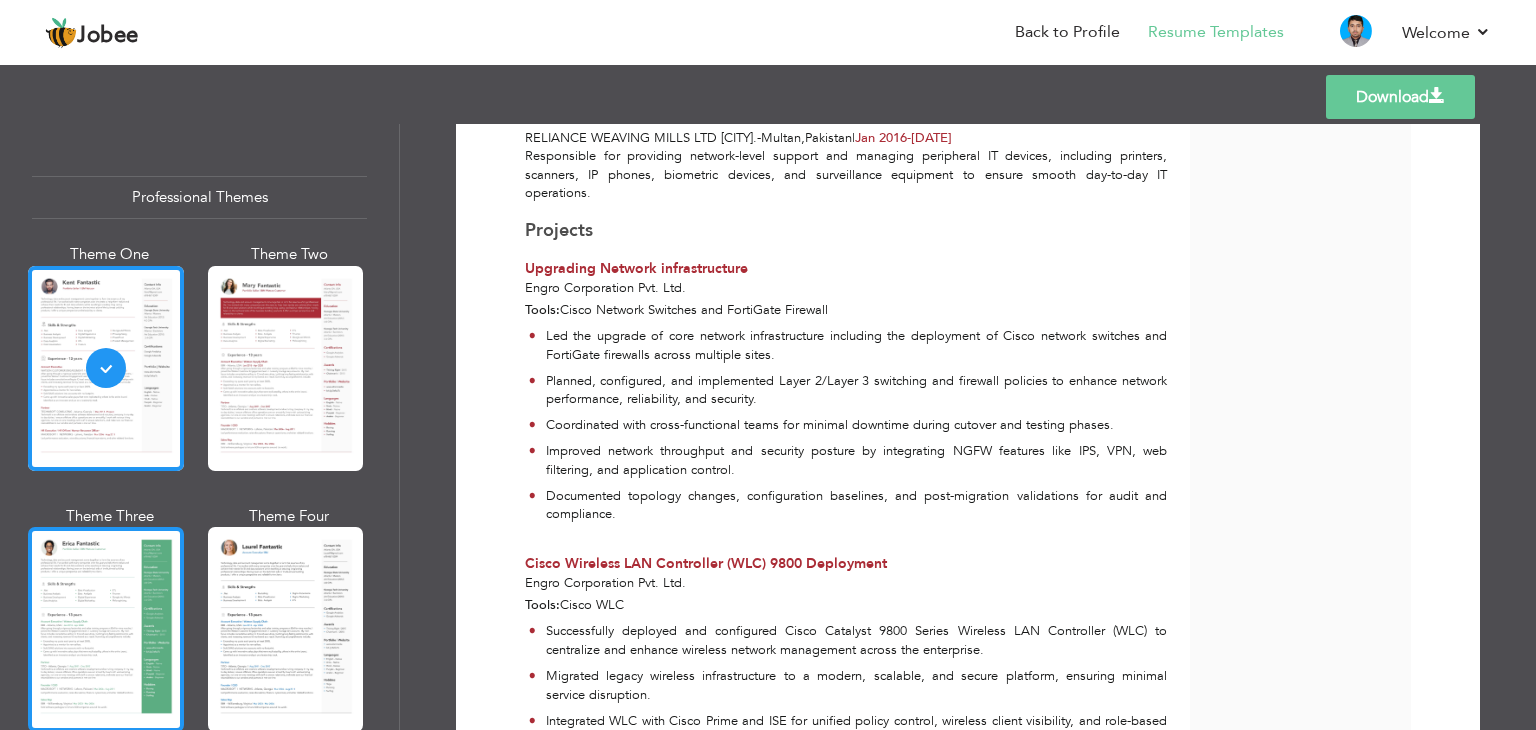 click at bounding box center [106, 629] 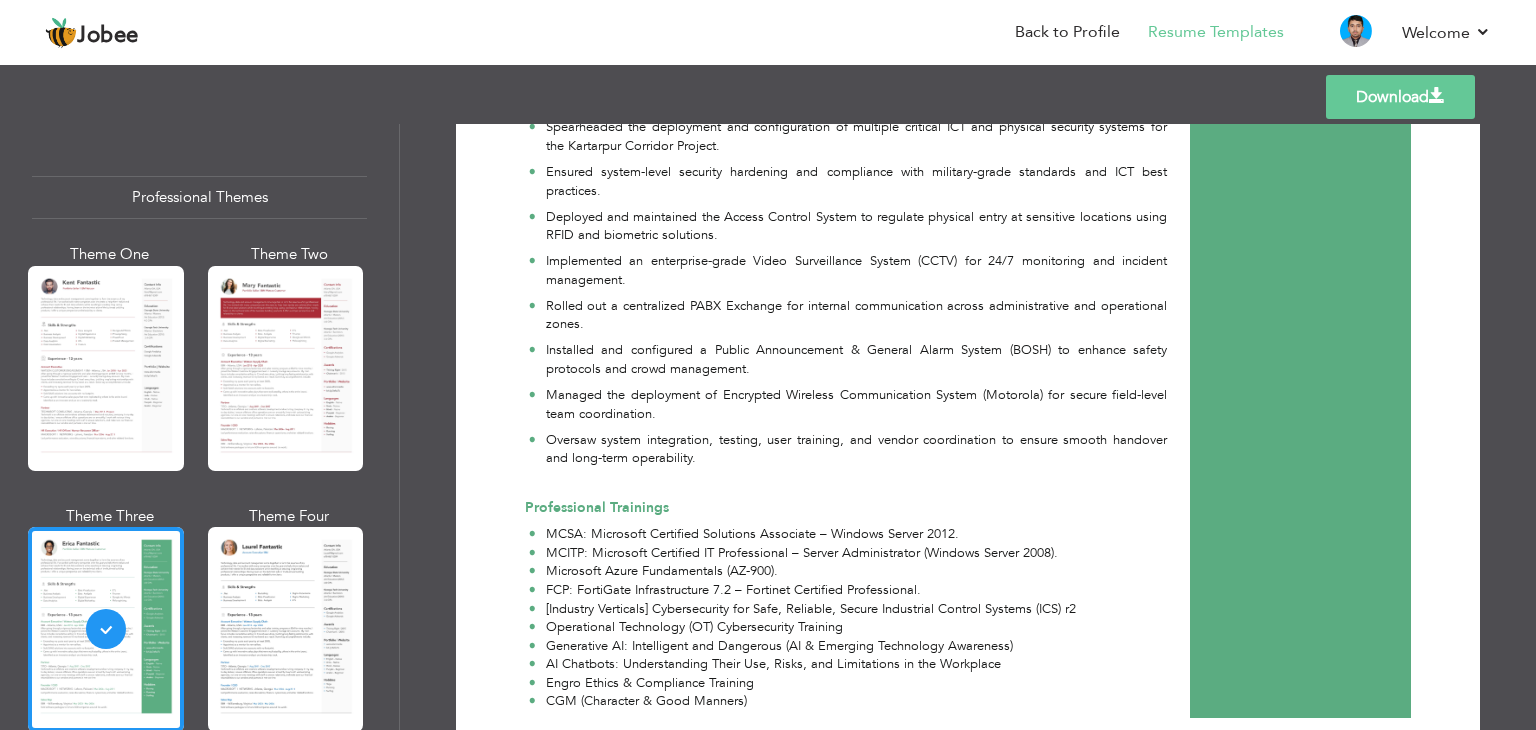 scroll, scrollTop: 3202, scrollLeft: 0, axis: vertical 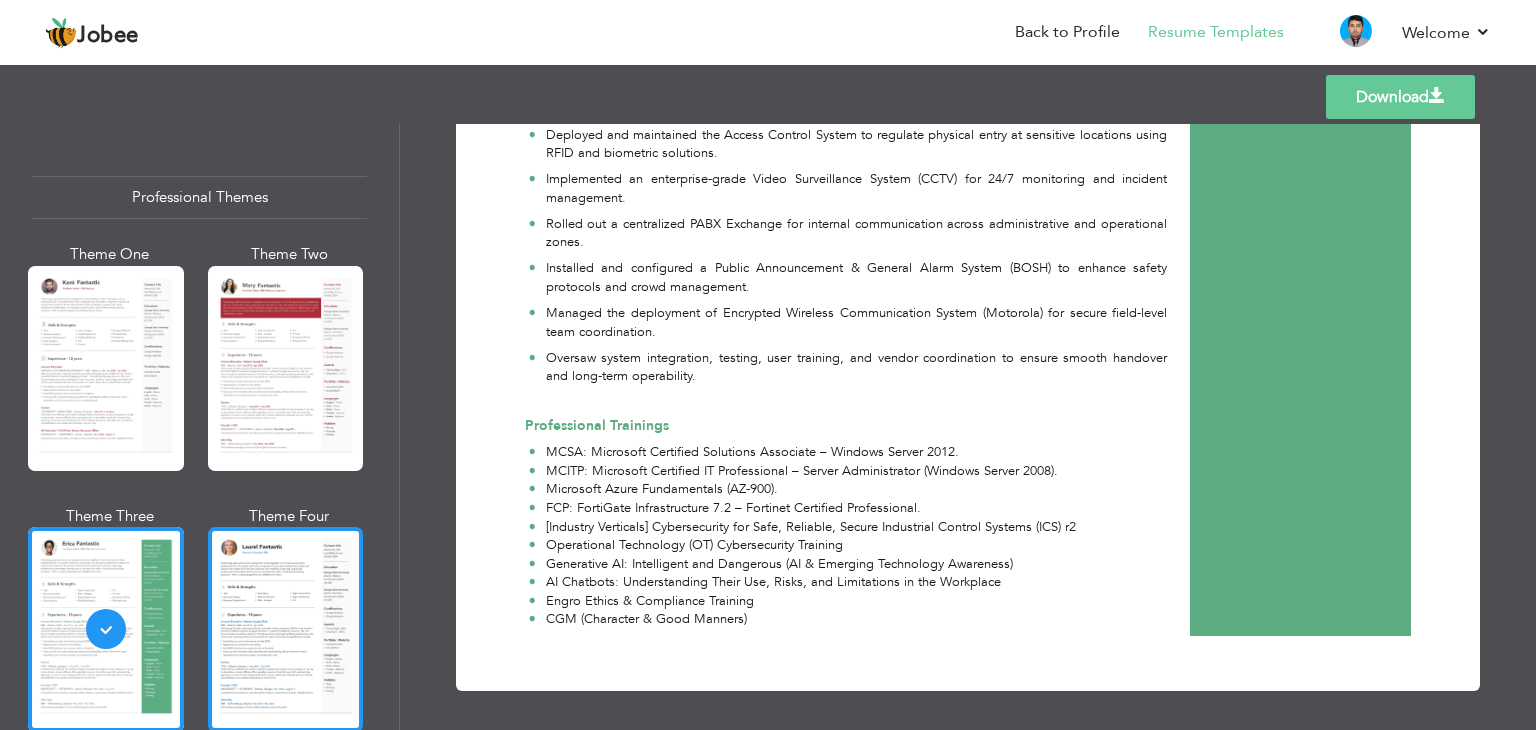 click at bounding box center (286, 629) 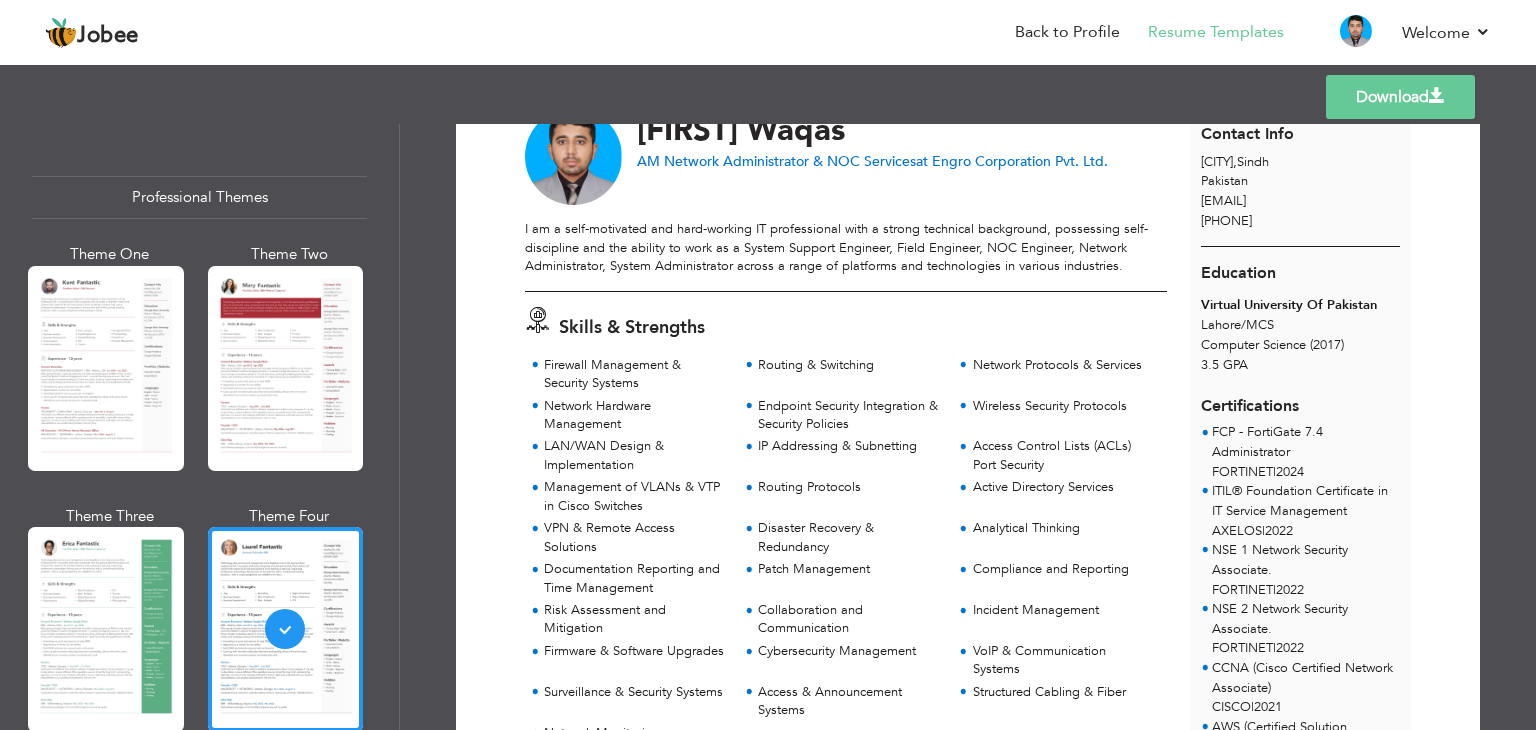 scroll, scrollTop: 0, scrollLeft: 0, axis: both 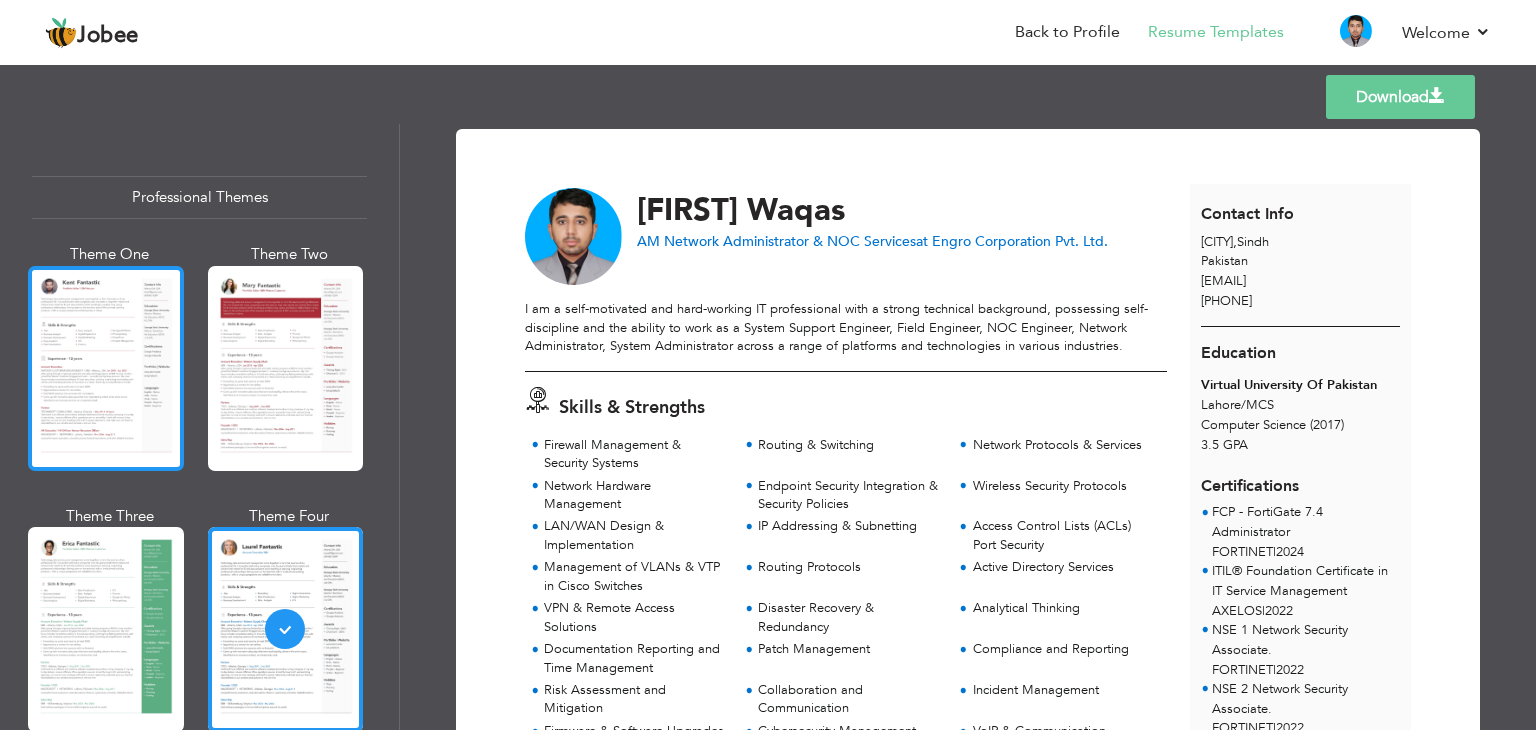 click at bounding box center [106, 368] 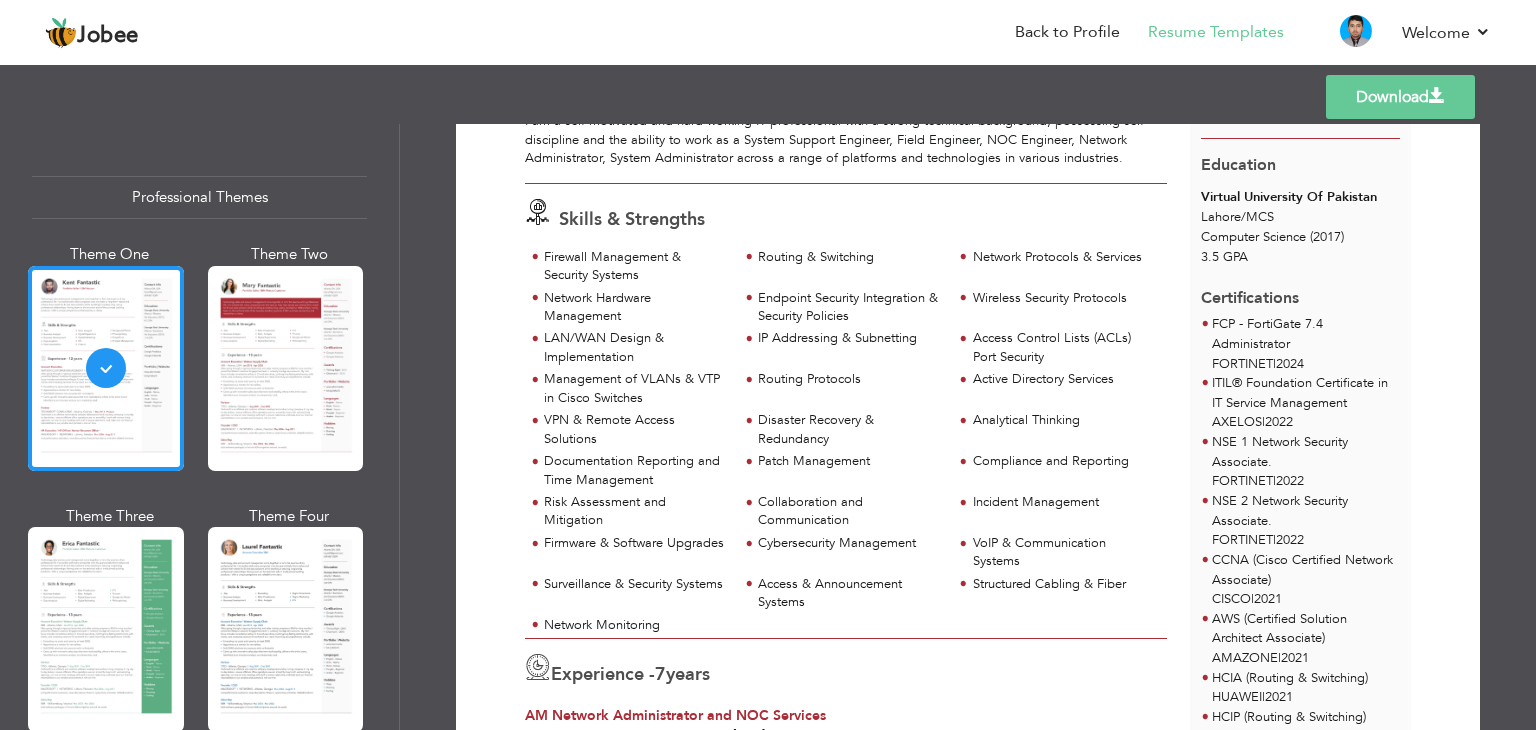 scroll, scrollTop: 2, scrollLeft: 0, axis: vertical 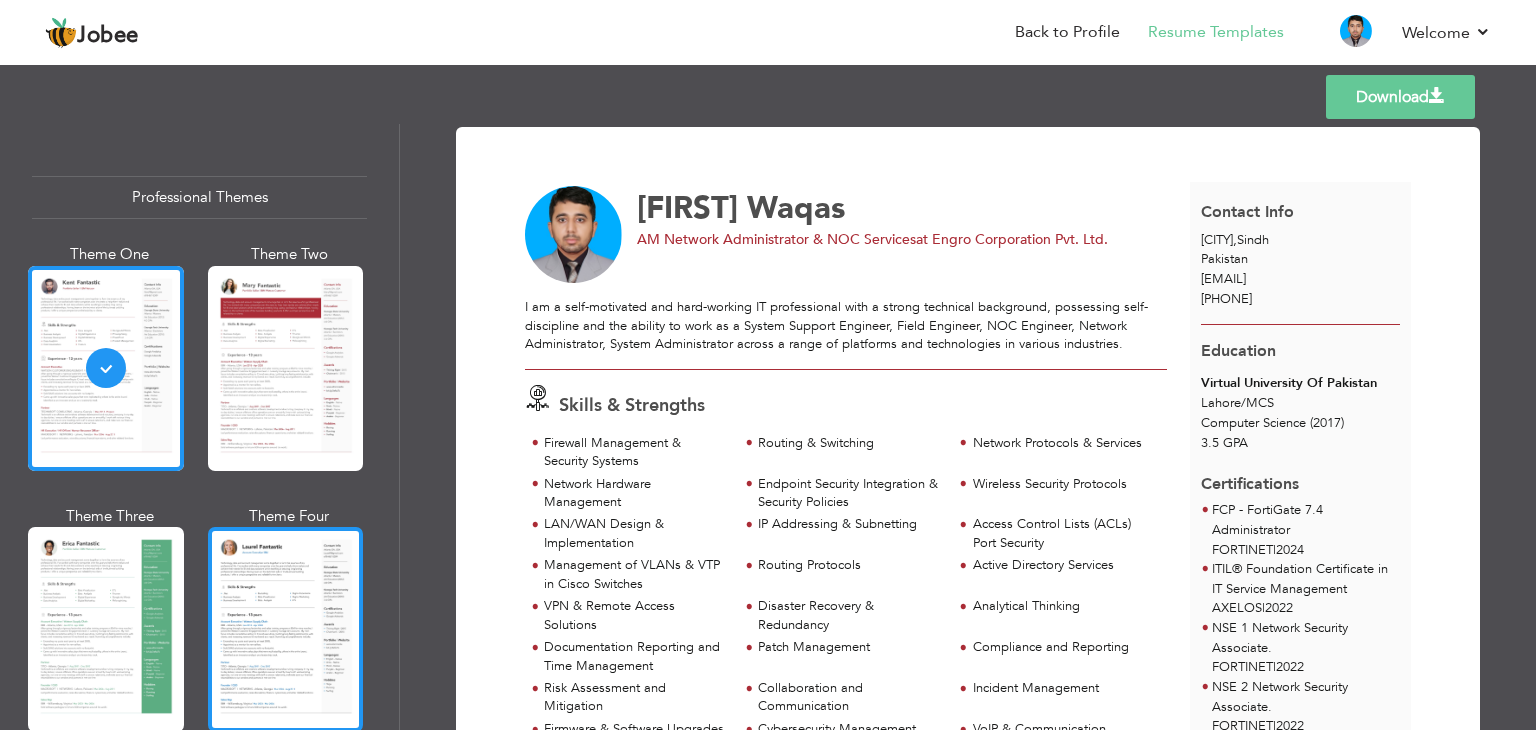 click at bounding box center [286, 629] 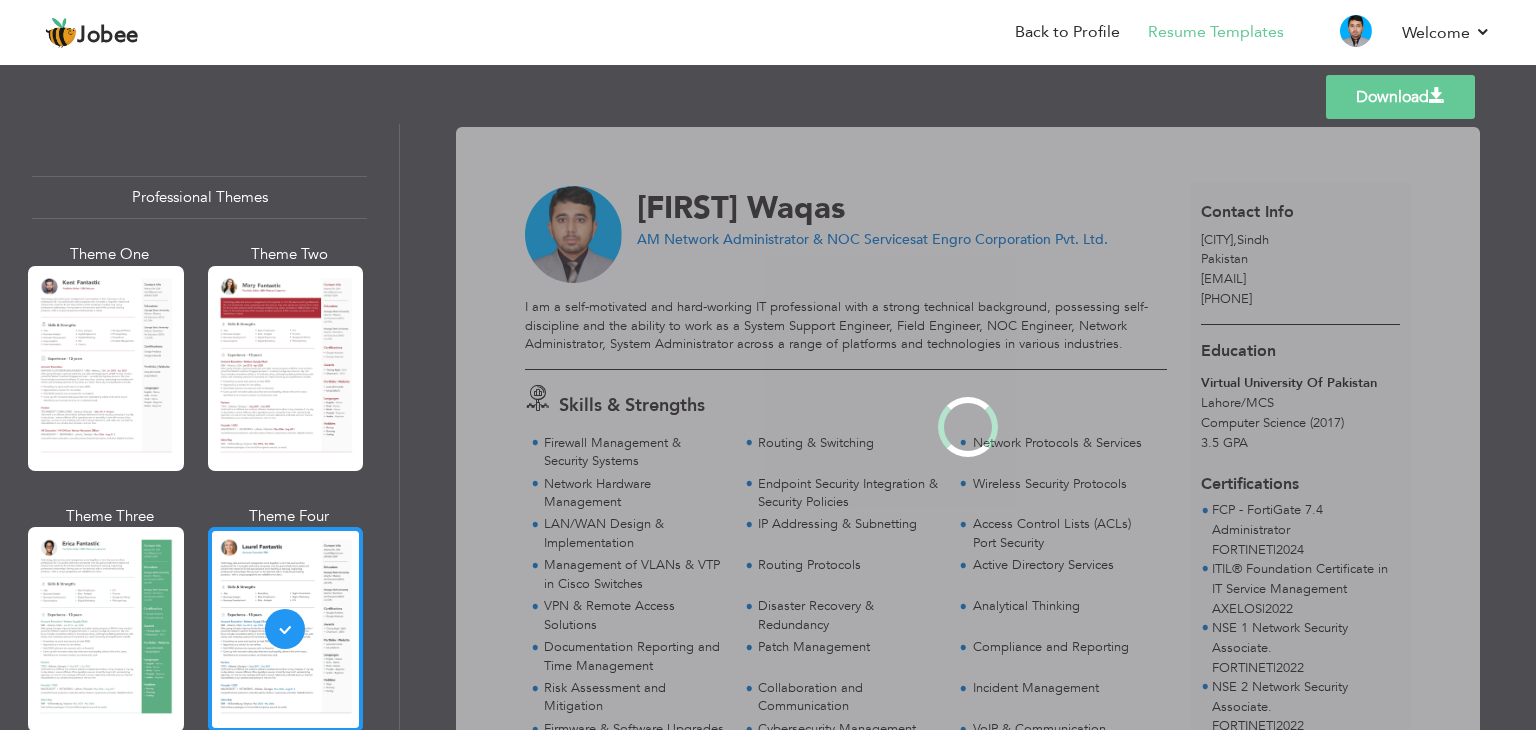 scroll, scrollTop: 0, scrollLeft: 0, axis: both 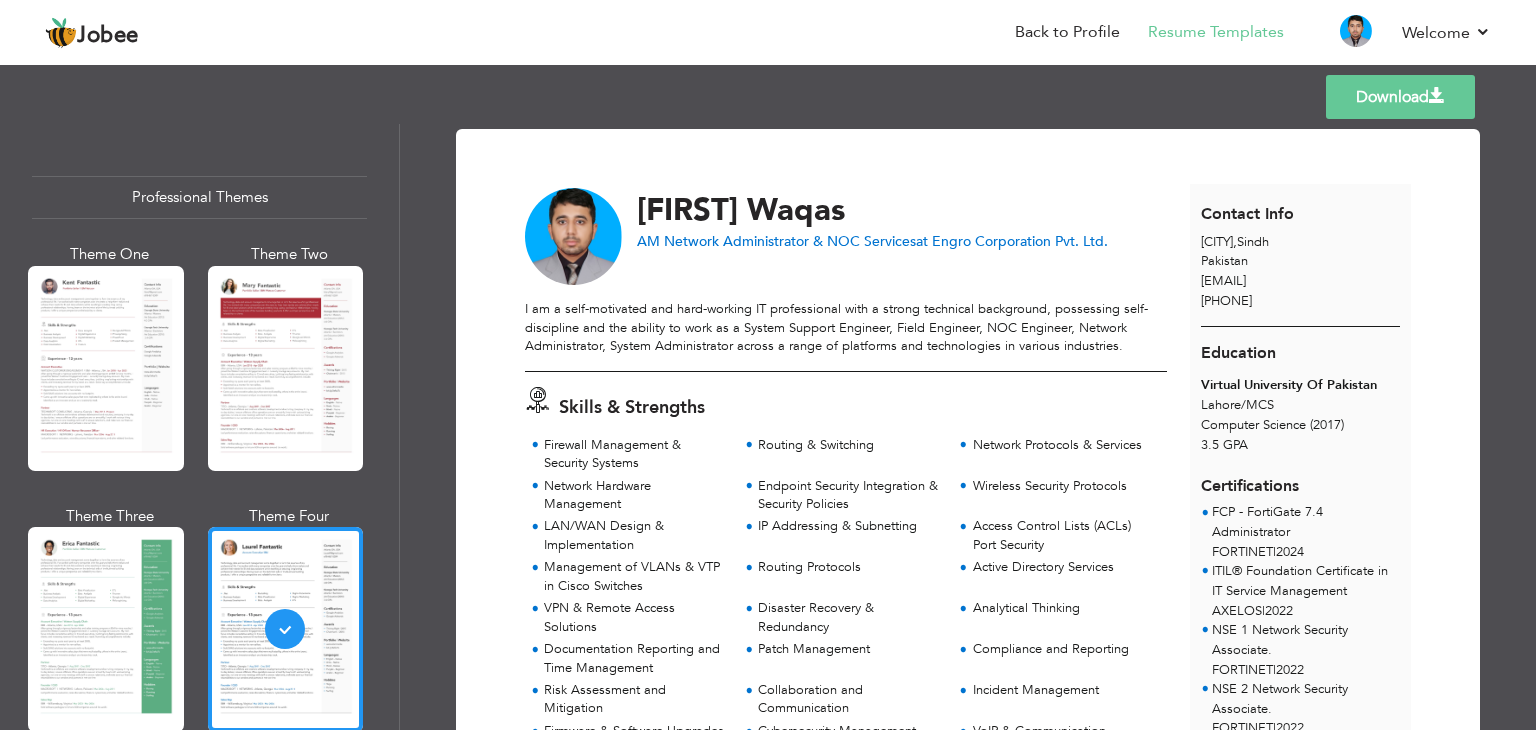 click on "Download" at bounding box center [1400, 97] 